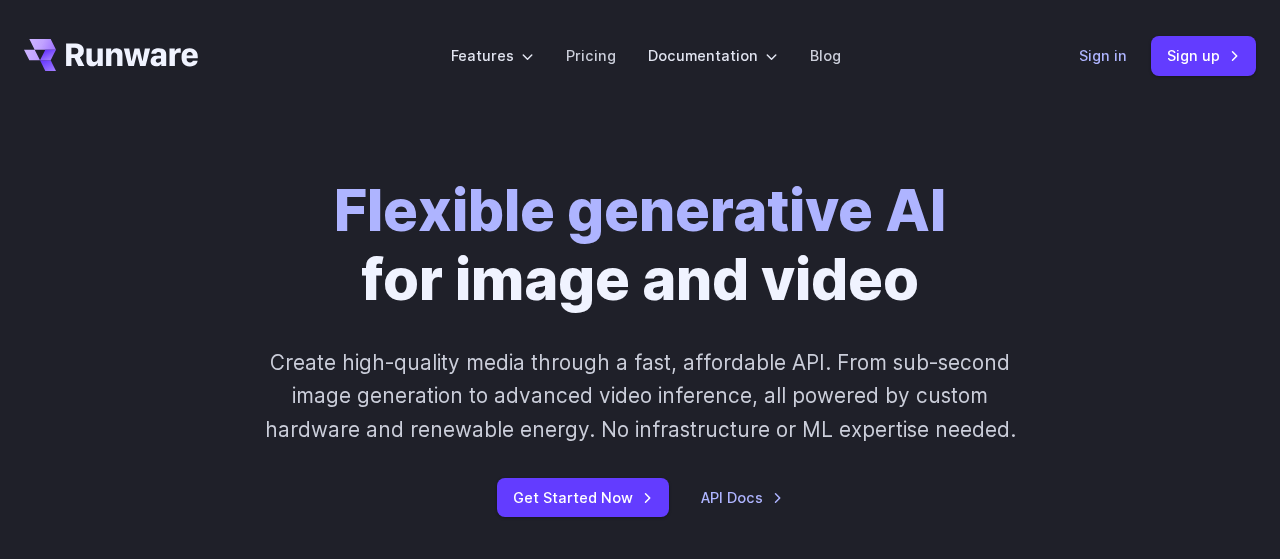 scroll, scrollTop: 0, scrollLeft: 0, axis: both 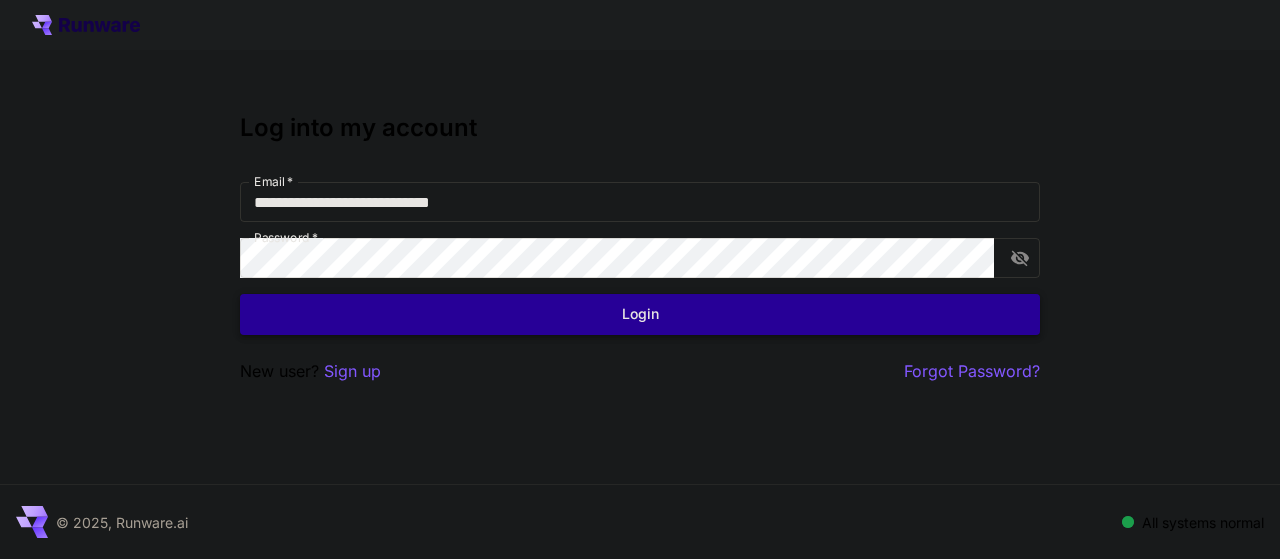 click on "Login" at bounding box center [640, 314] 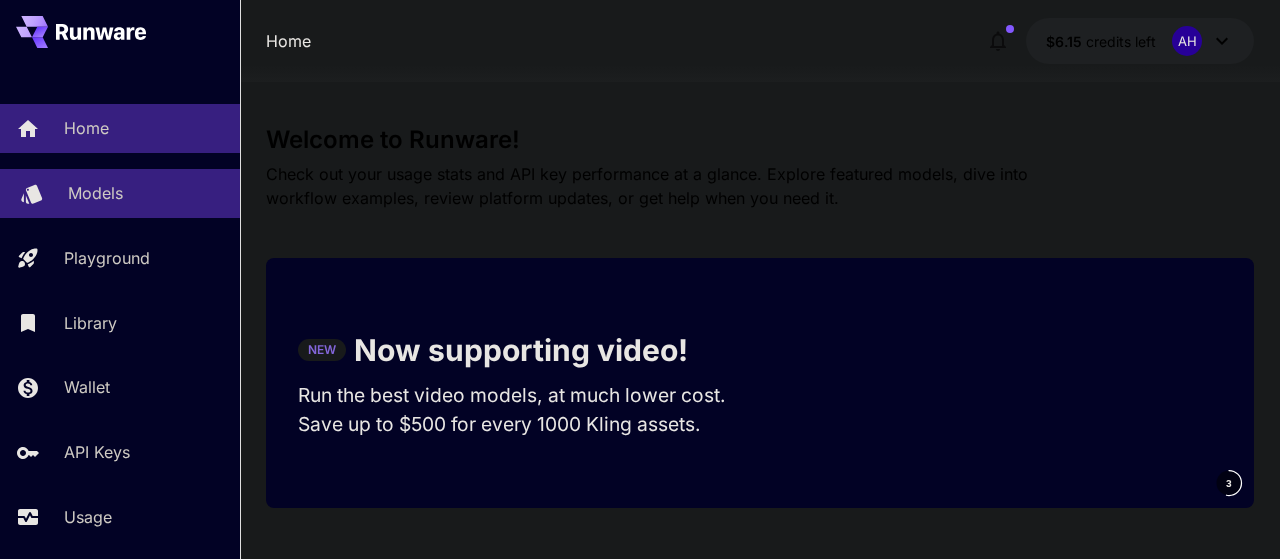 click on "Models" at bounding box center [95, 193] 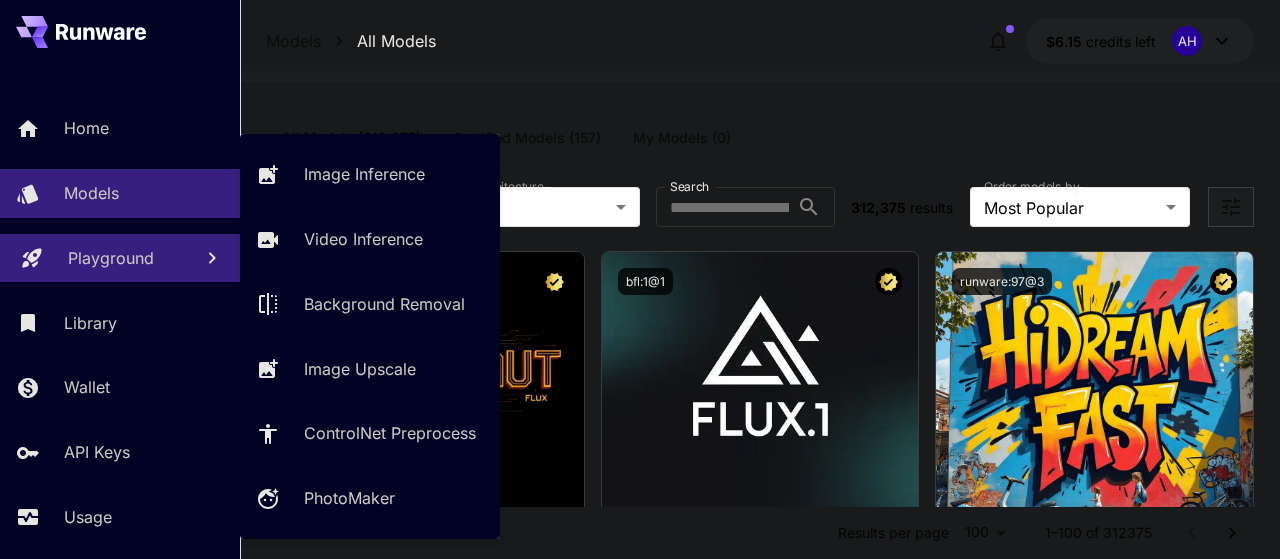 click on "Playground" at bounding box center (120, 258) 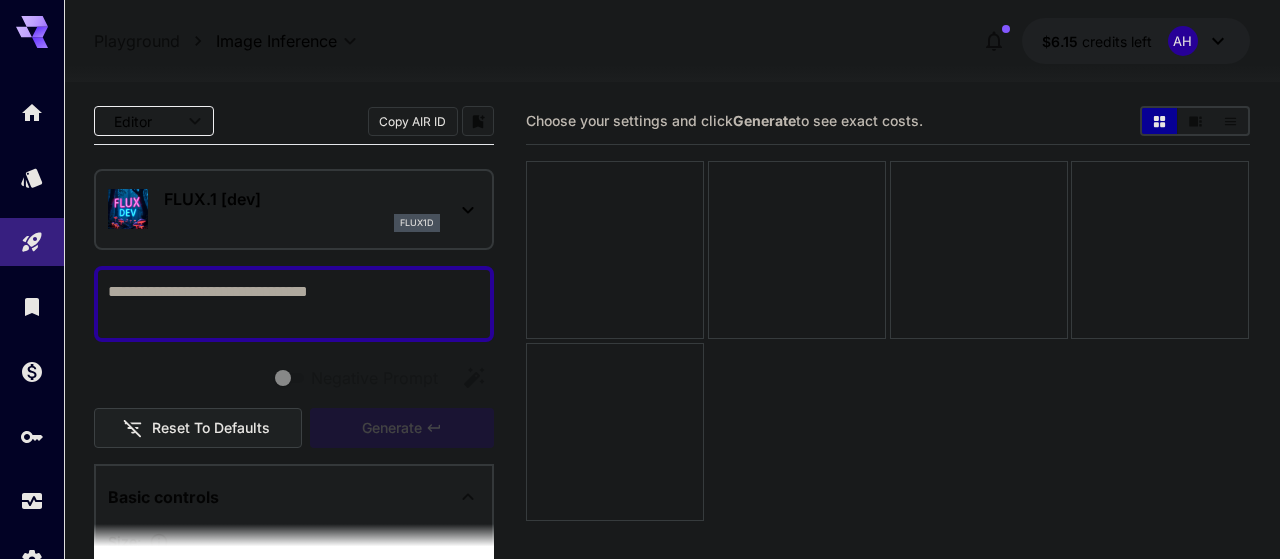 click on "Negative Prompt" at bounding box center (294, 304) 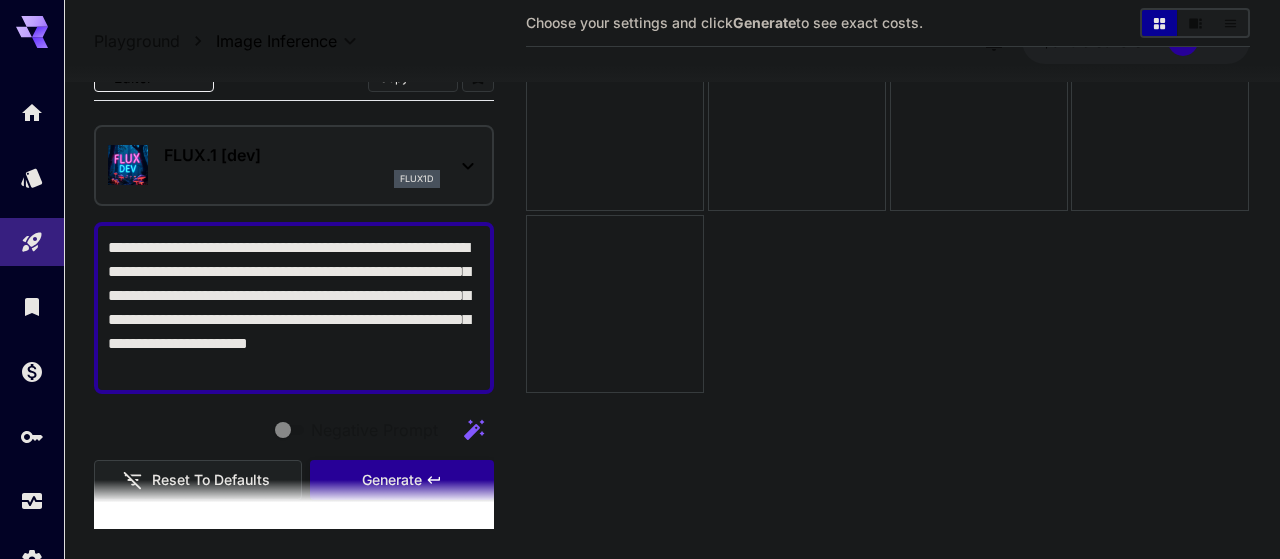 scroll, scrollTop: 158, scrollLeft: 0, axis: vertical 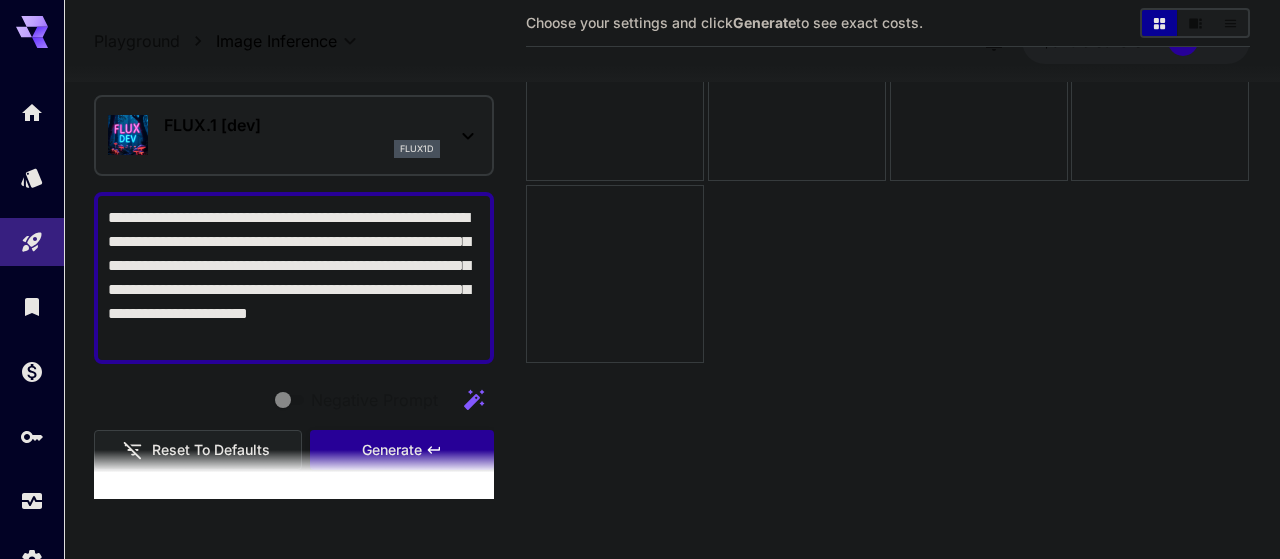 click on "**********" at bounding box center (294, 278) 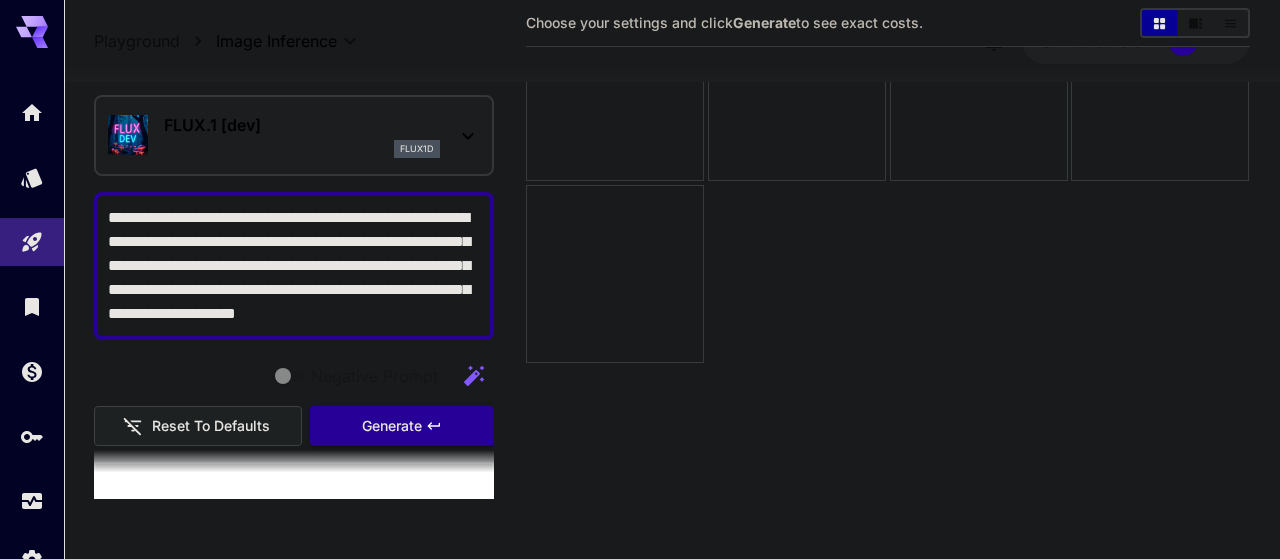 click on "**********" at bounding box center (294, 266) 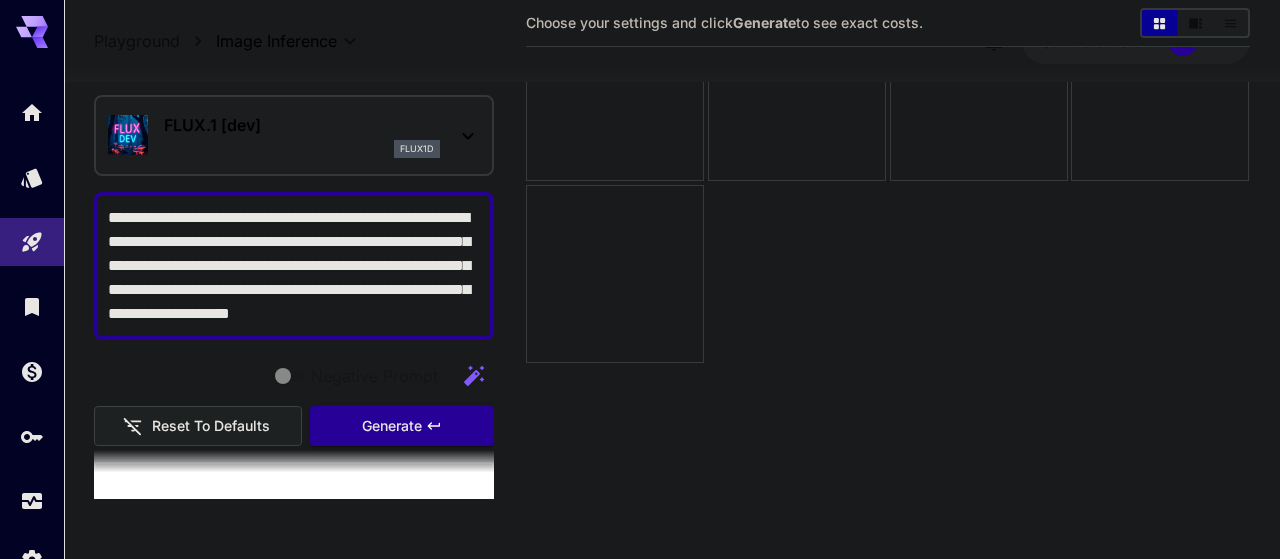 click on "**********" at bounding box center (294, 266) 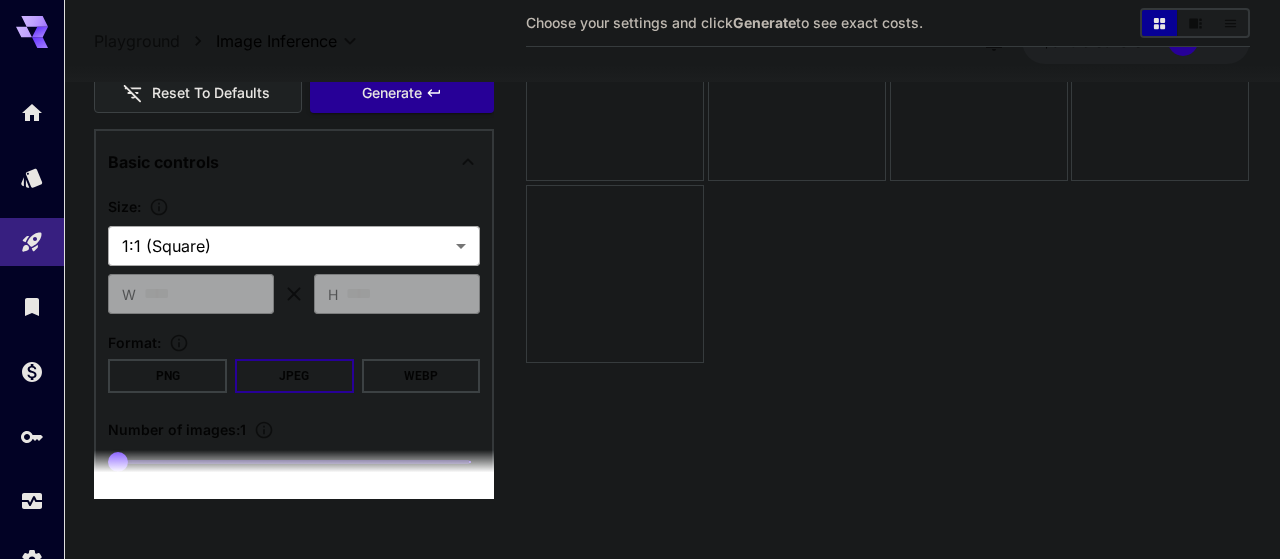 scroll, scrollTop: 348, scrollLeft: 0, axis: vertical 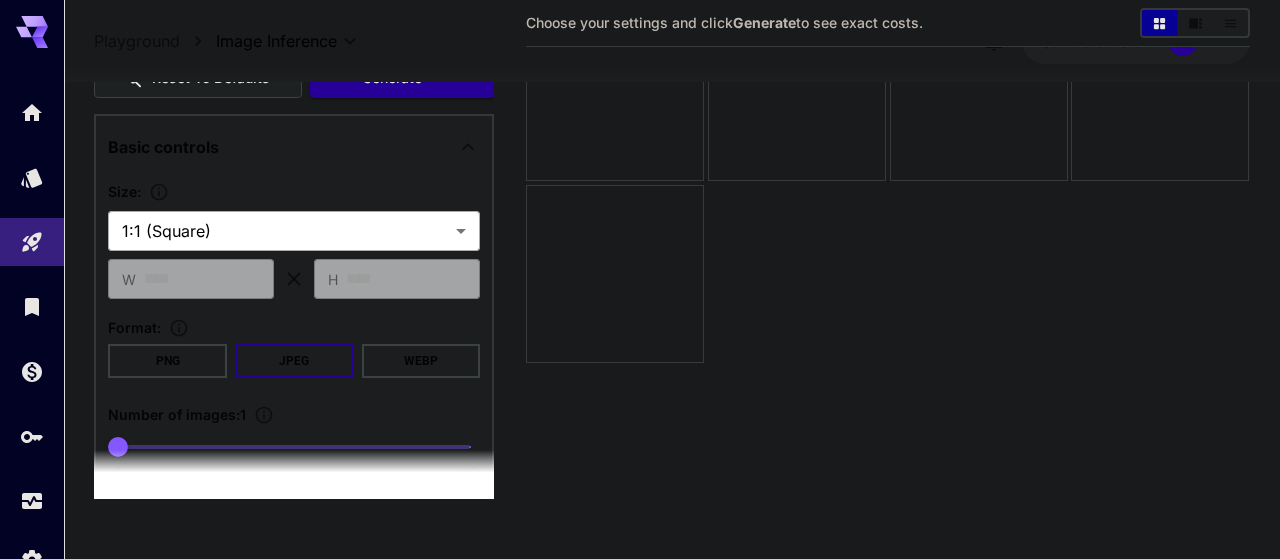 type on "**********" 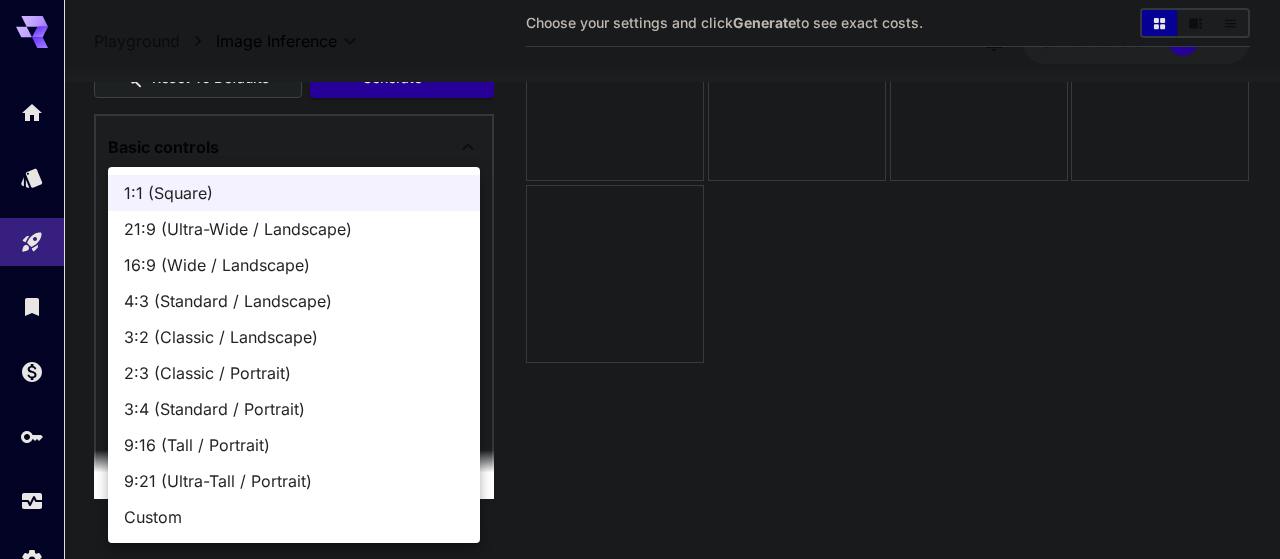 click on "1:1 (Square)" at bounding box center (294, 193) 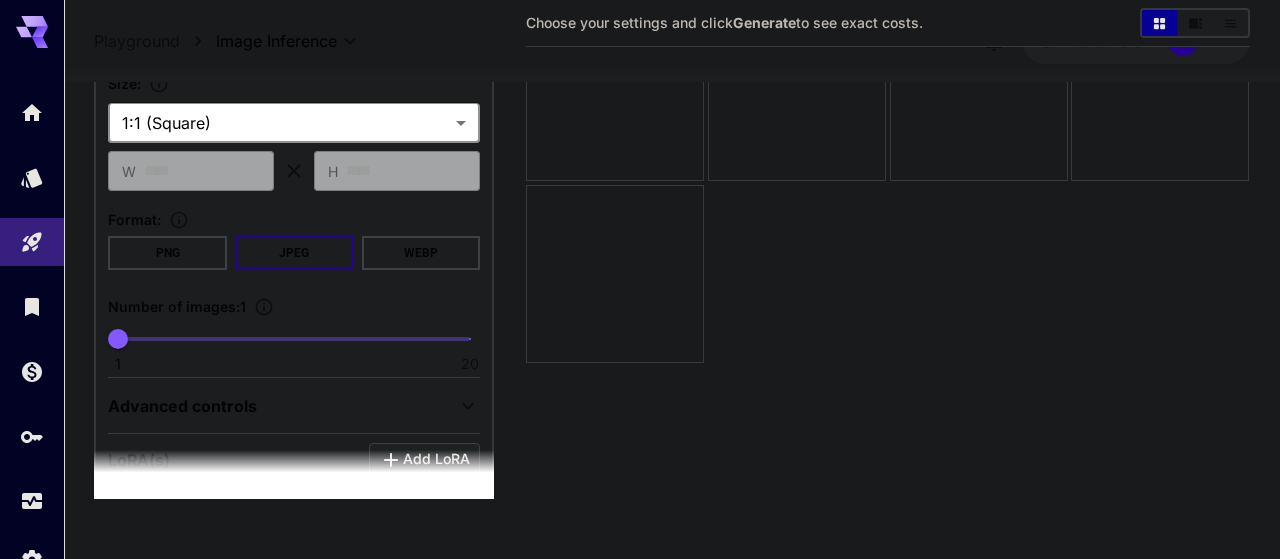 scroll, scrollTop: 464, scrollLeft: 0, axis: vertical 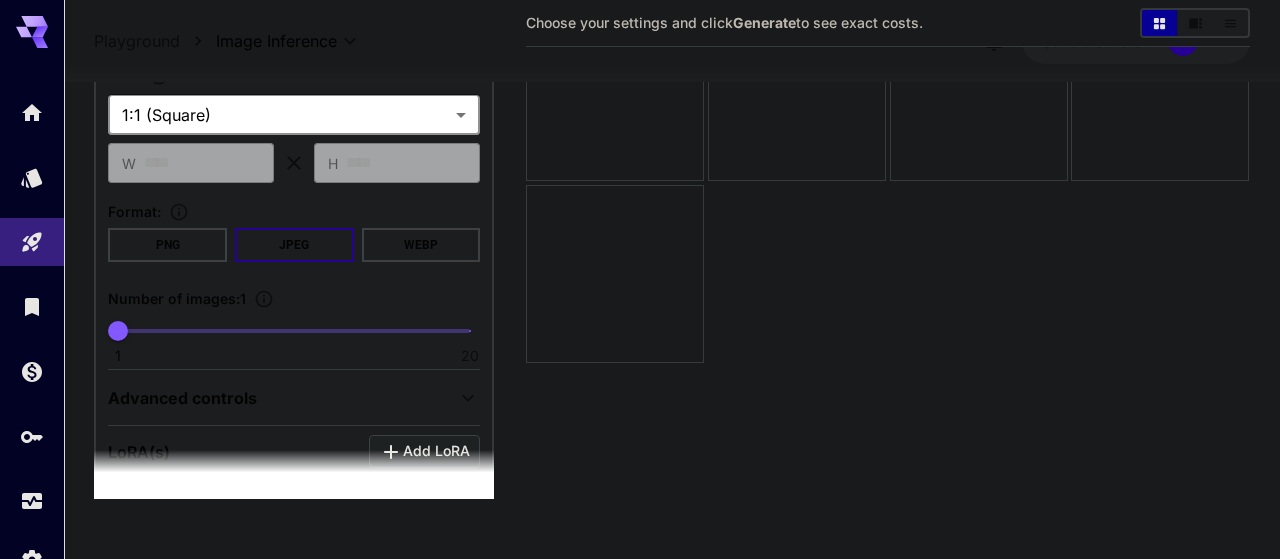 click on "PNG" at bounding box center [167, 244] 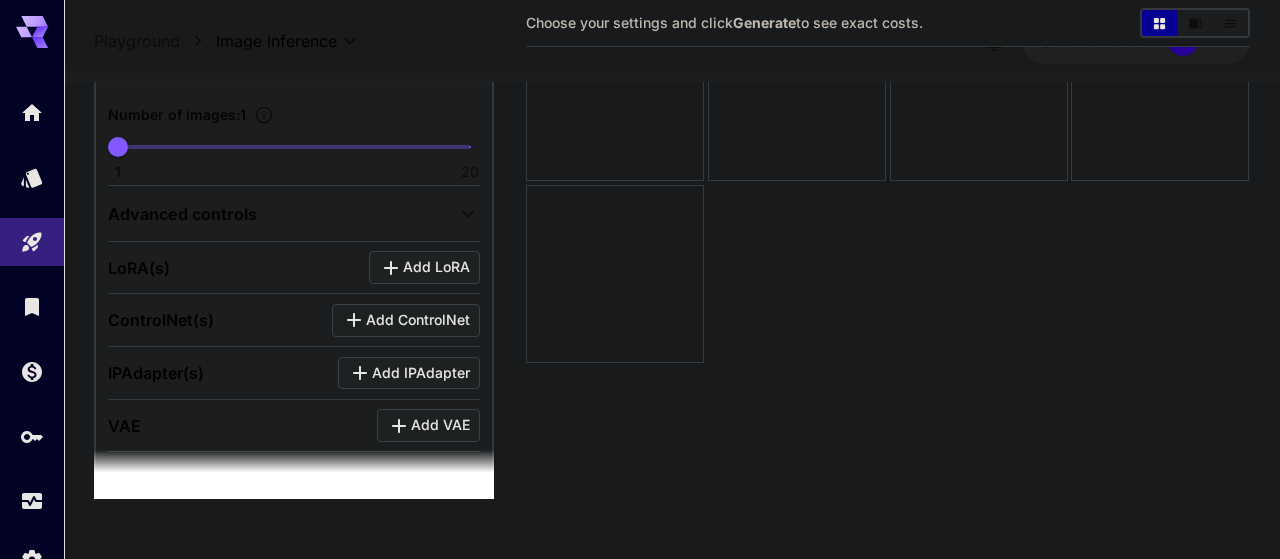 scroll, scrollTop: 696, scrollLeft: 0, axis: vertical 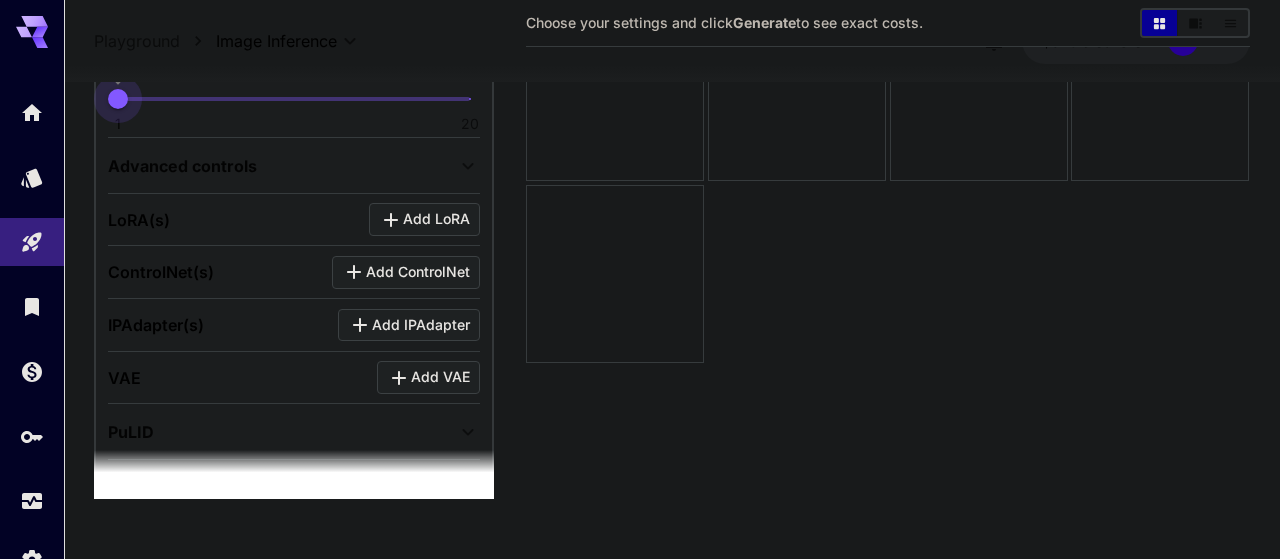 type on "*" 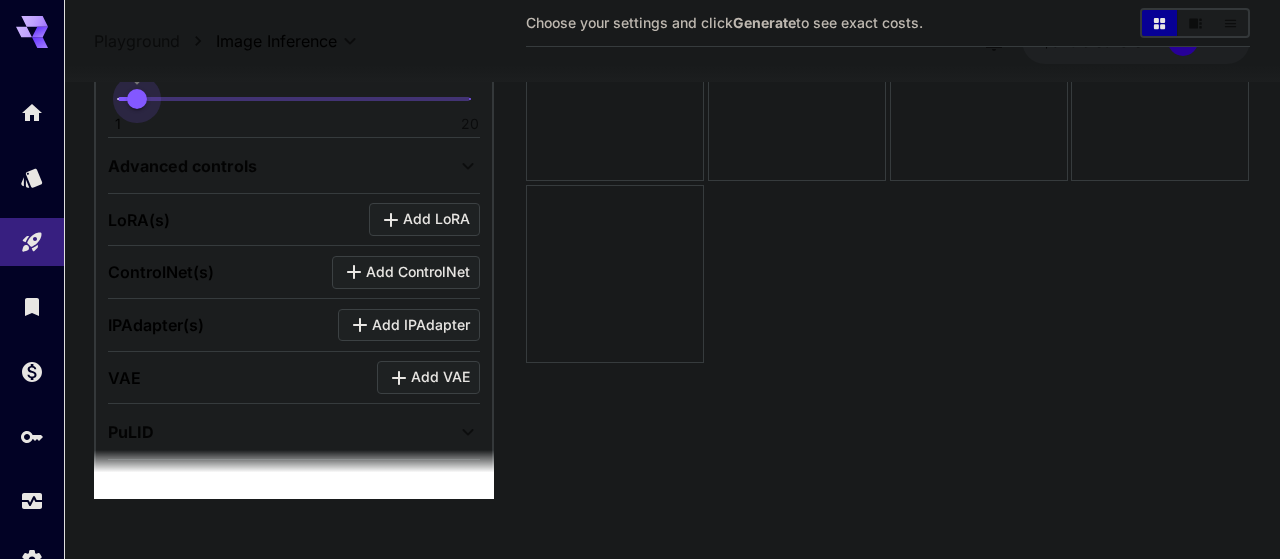 drag, startPoint x: 121, startPoint y: 108, endPoint x: 133, endPoint y: 104, distance: 12.649111 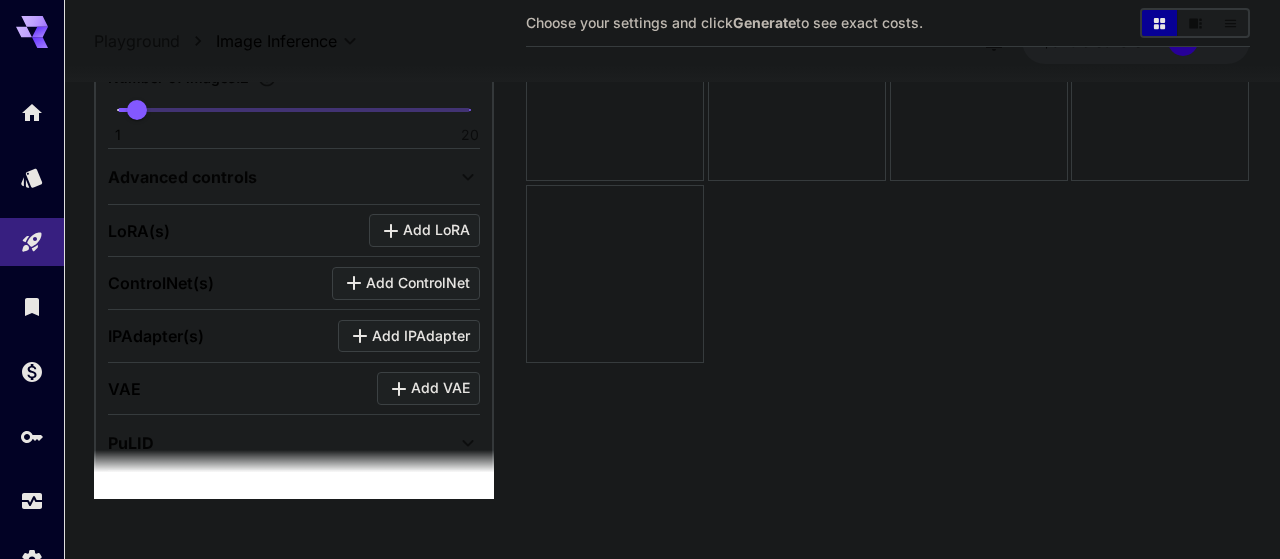 scroll, scrollTop: 696, scrollLeft: 0, axis: vertical 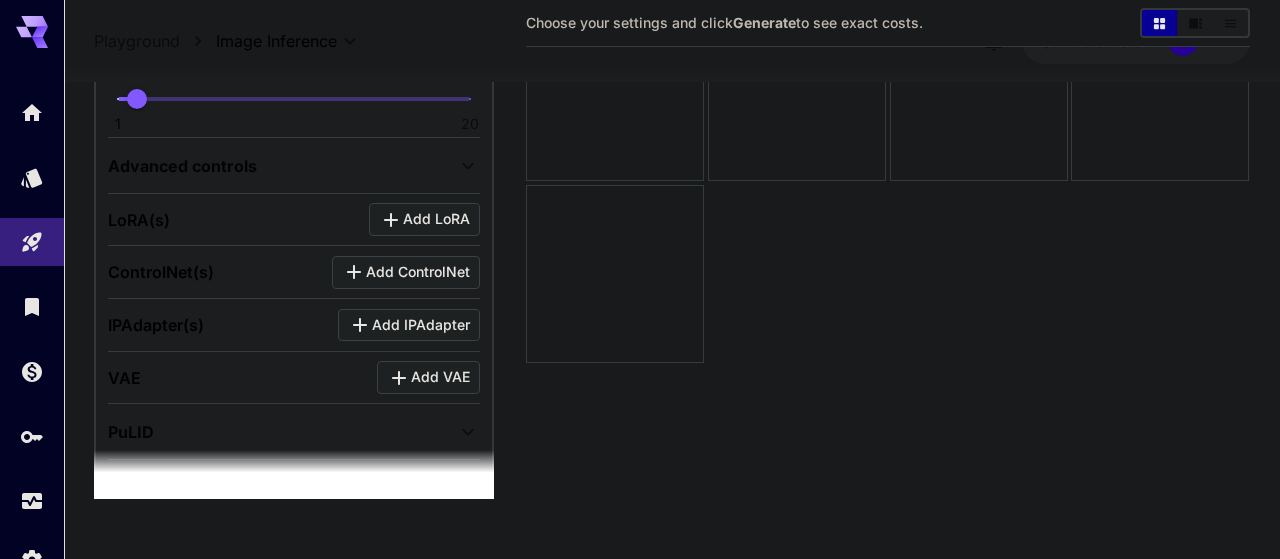 click 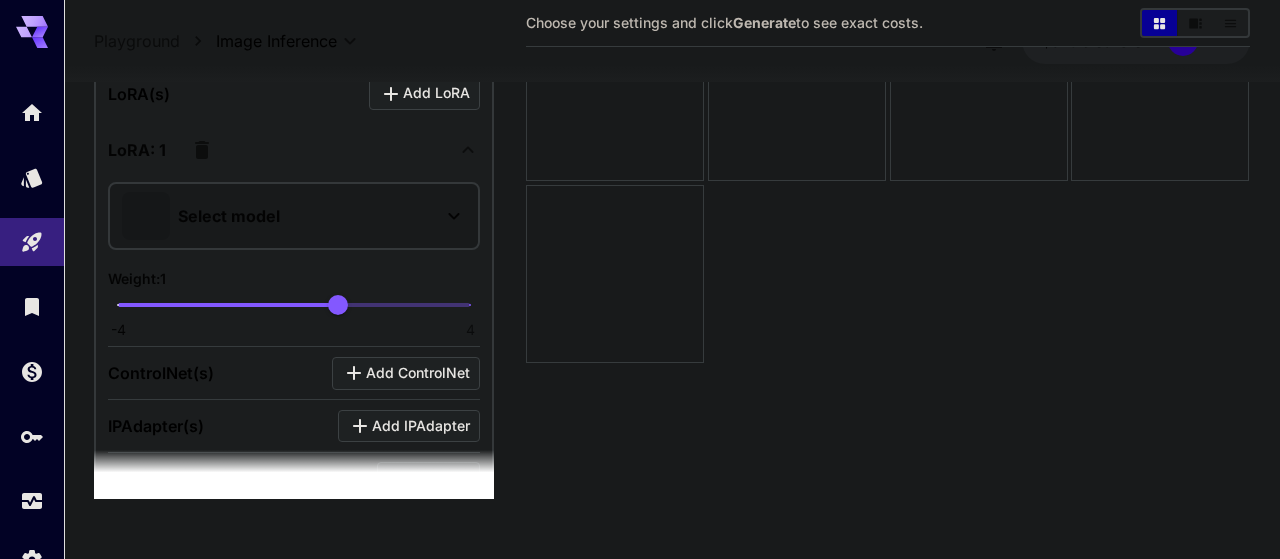 scroll, scrollTop: 812, scrollLeft: 0, axis: vertical 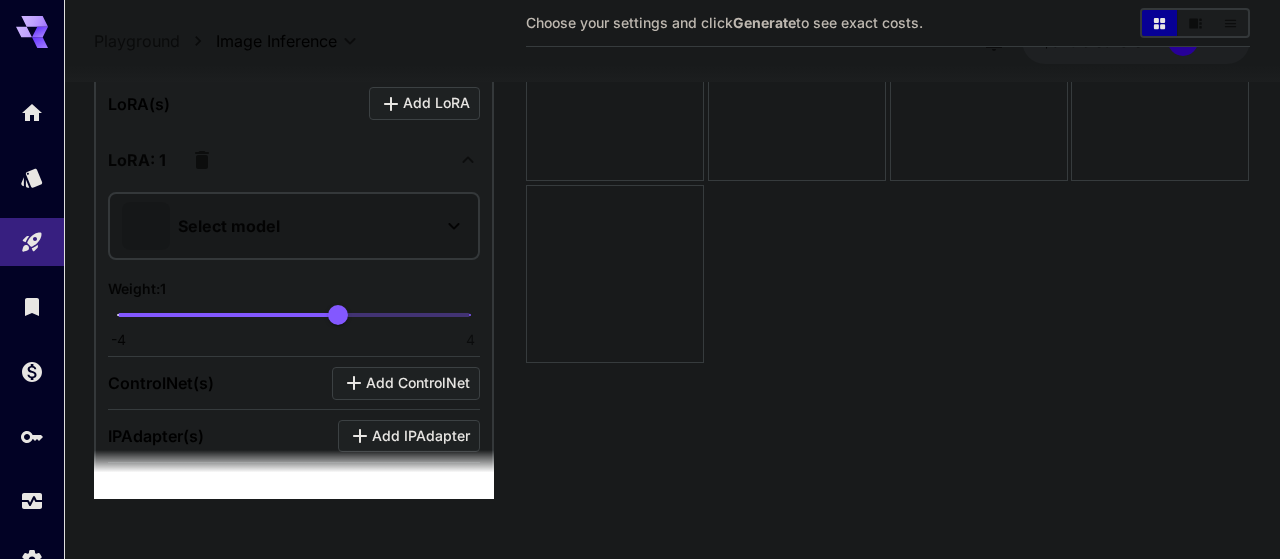 click on "Select model" at bounding box center [278, 226] 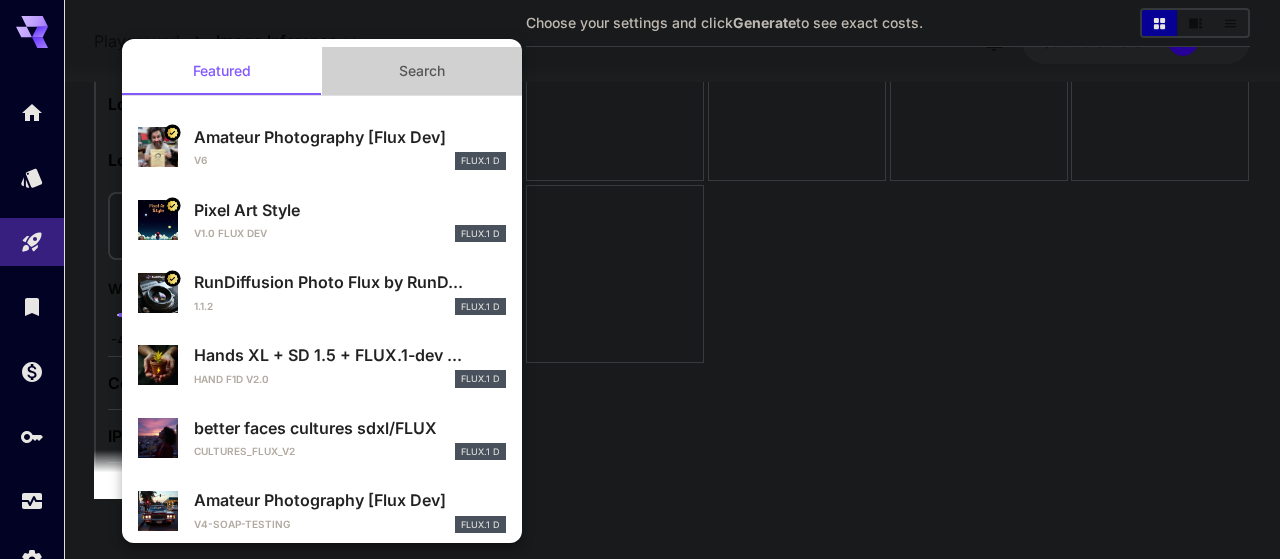 click on "Search" at bounding box center (422, 71) 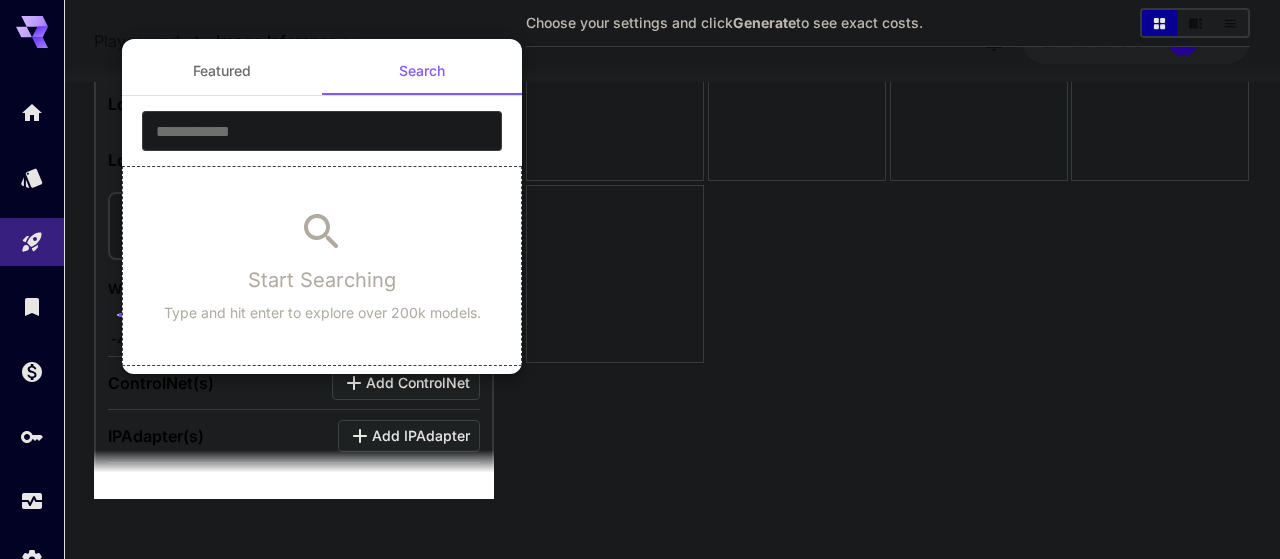 drag, startPoint x: 319, startPoint y: 117, endPoint x: 318, endPoint y: 141, distance: 24.020824 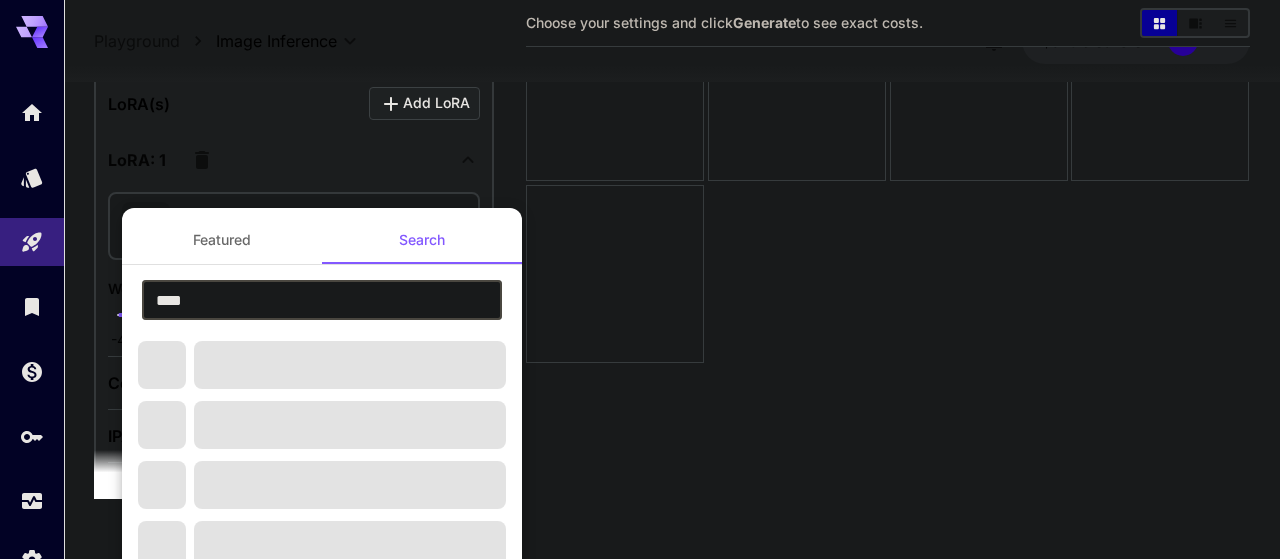 click on "****" at bounding box center (322, 300) 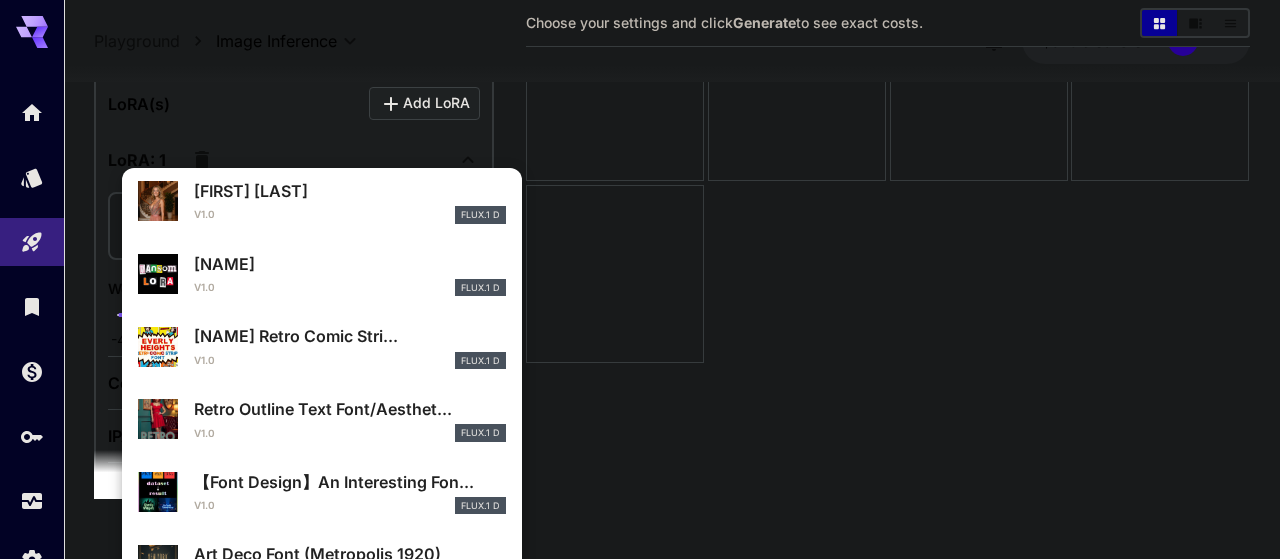 scroll, scrollTop: 0, scrollLeft: 0, axis: both 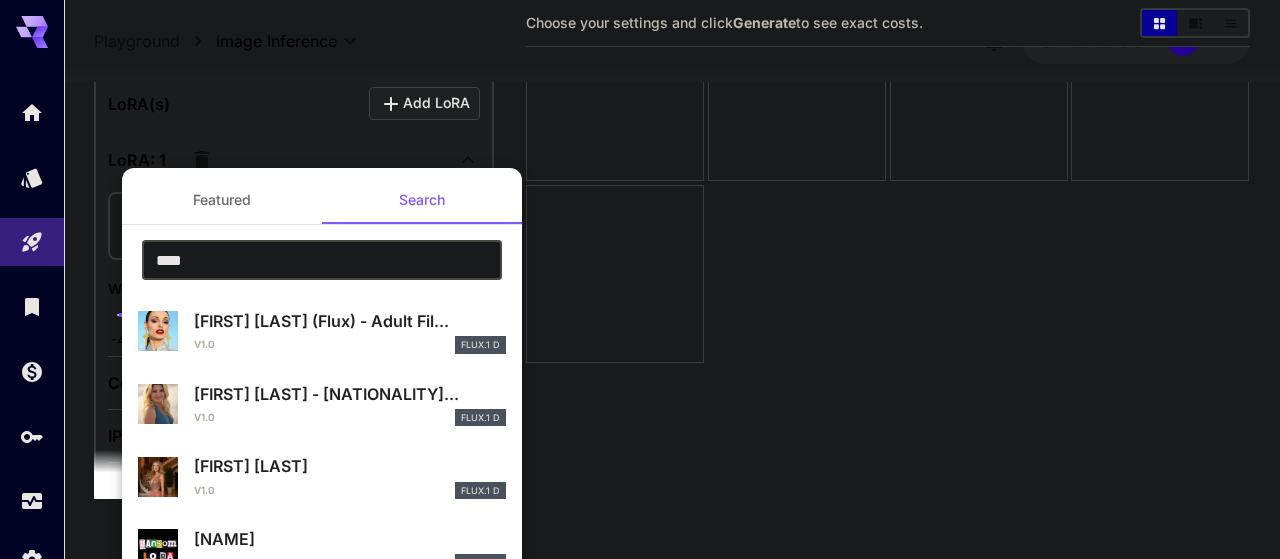 type on "****" 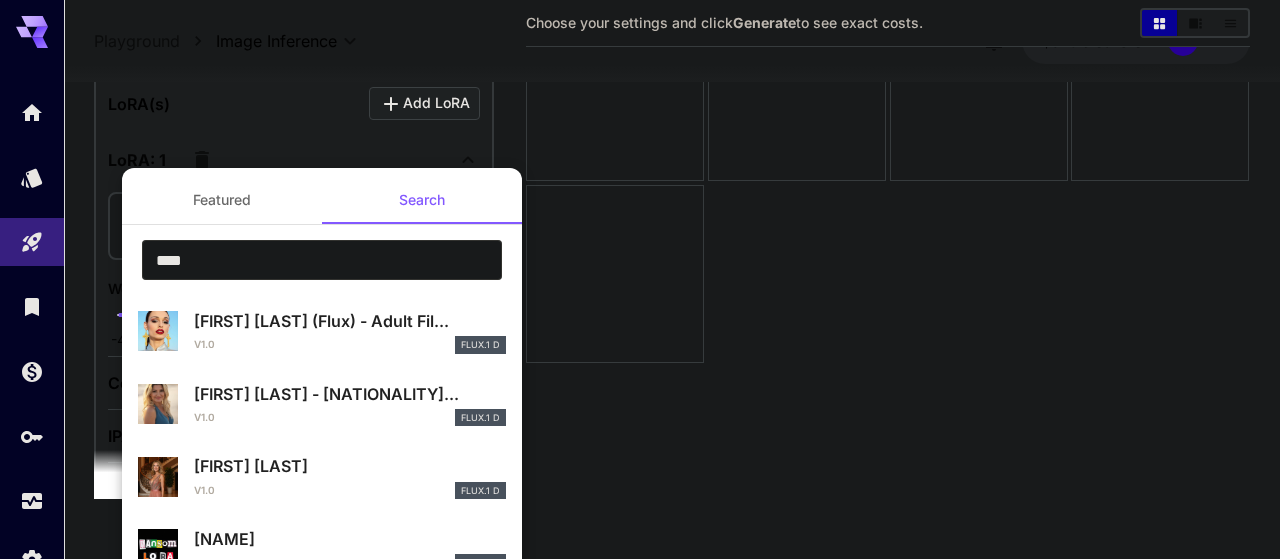click at bounding box center (640, 279) 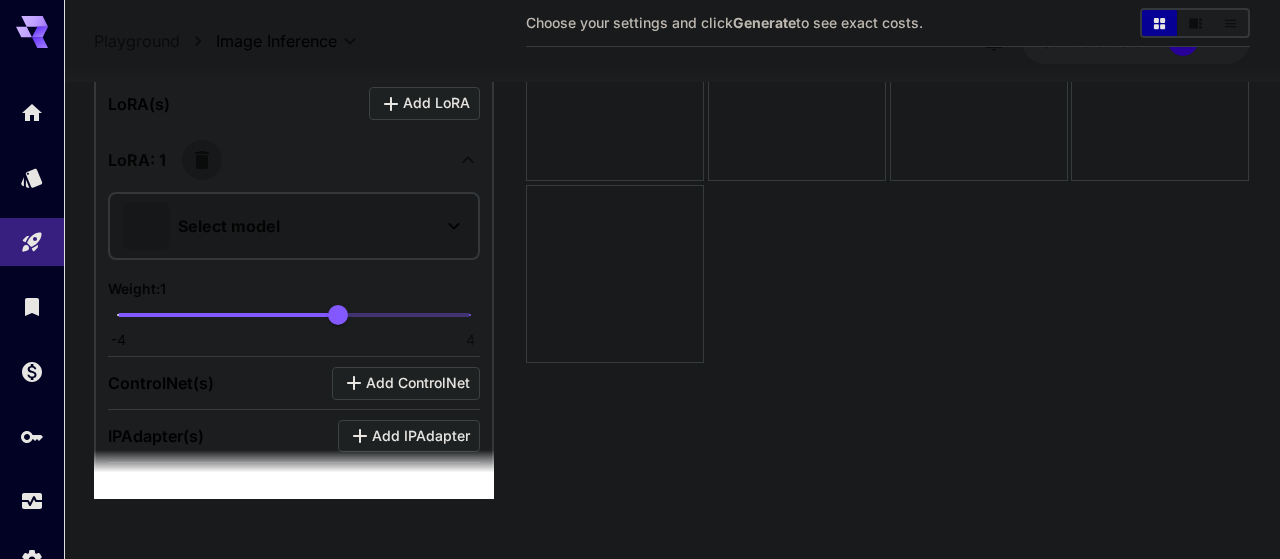 click 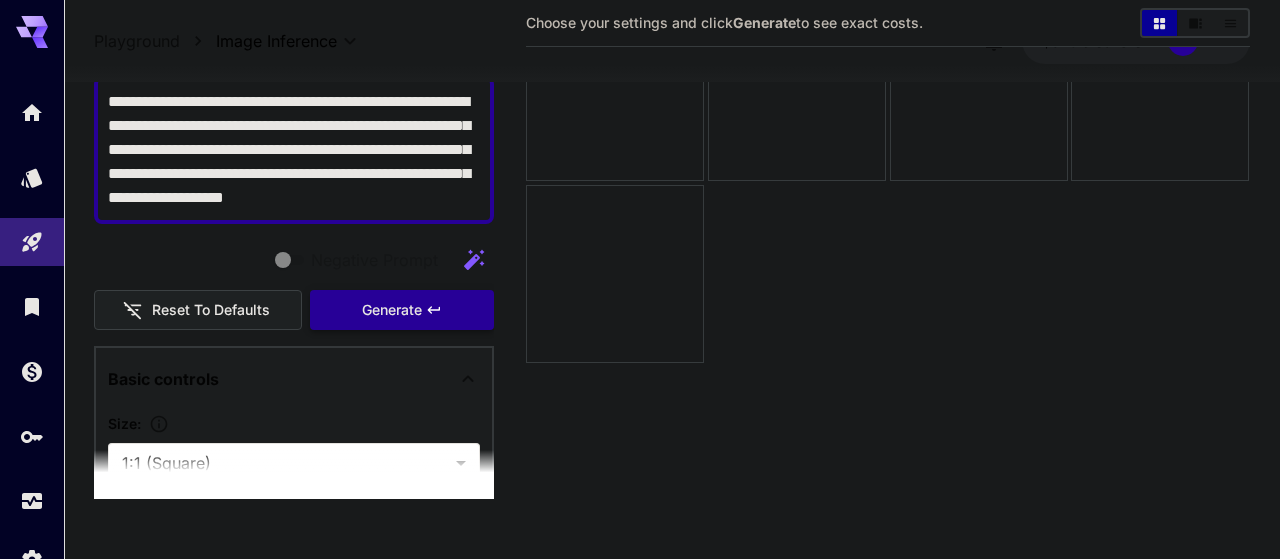 click on "Generate" at bounding box center (392, 310) 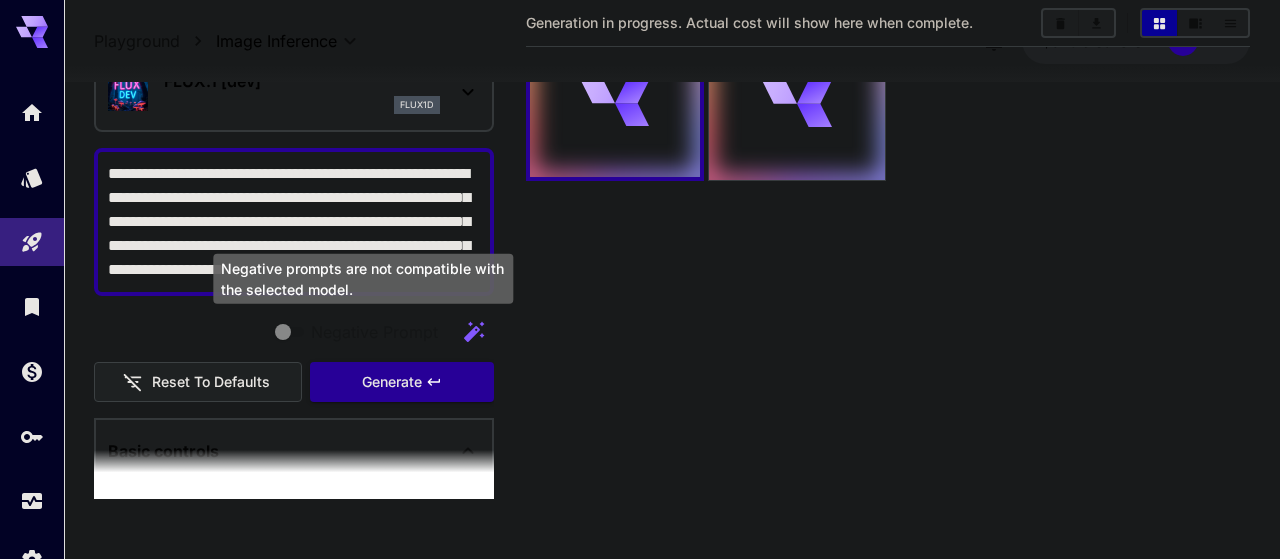 scroll, scrollTop: 0, scrollLeft: 0, axis: both 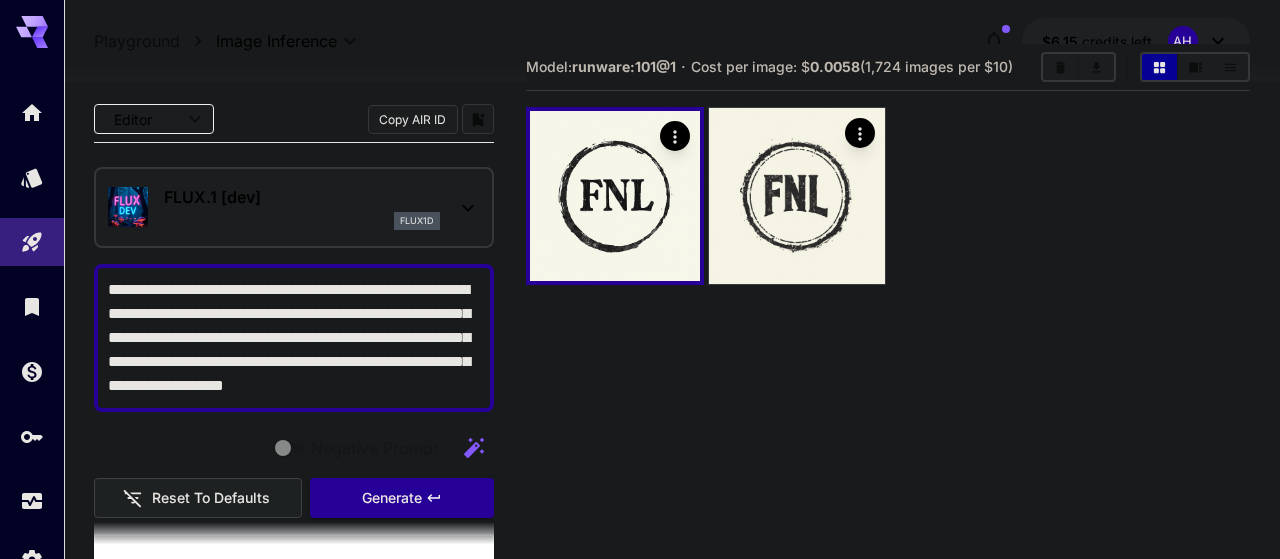 click on "Model:  runware:101@1 · Cost per image: $ 0.0058  (1,724 images per $10)" at bounding box center (887, 323) 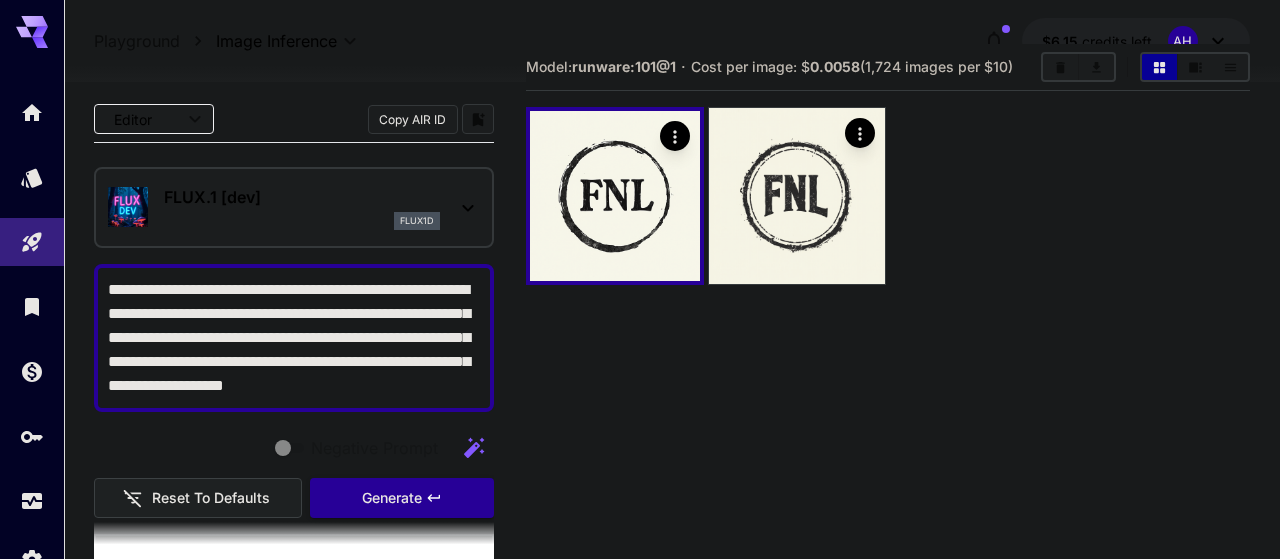 click on "**********" at bounding box center [294, 338] 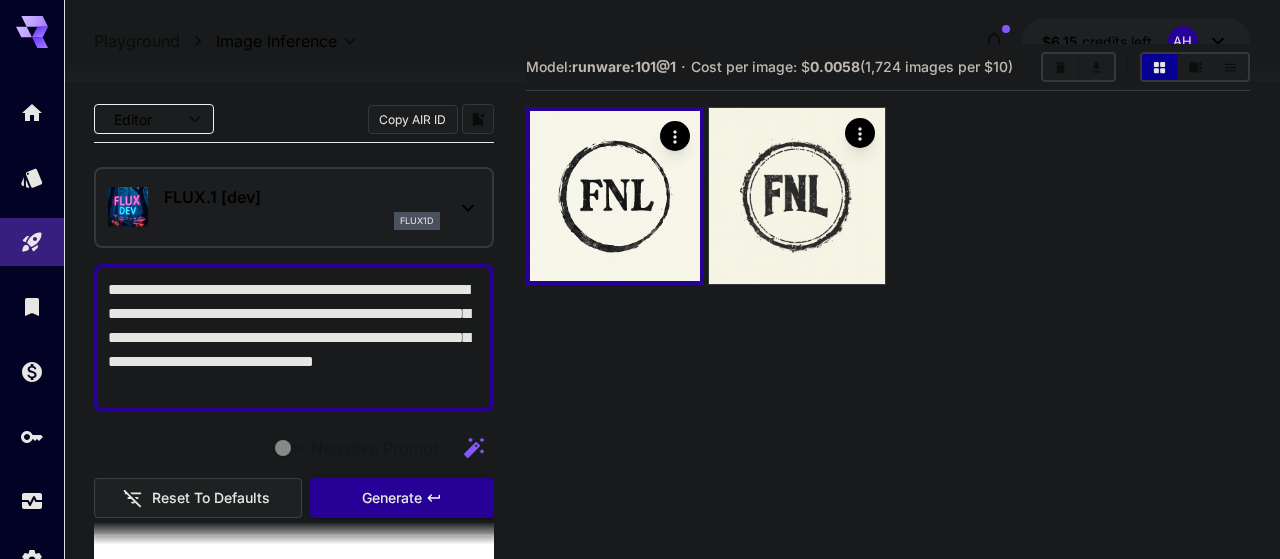 click on "**********" at bounding box center [294, 338] 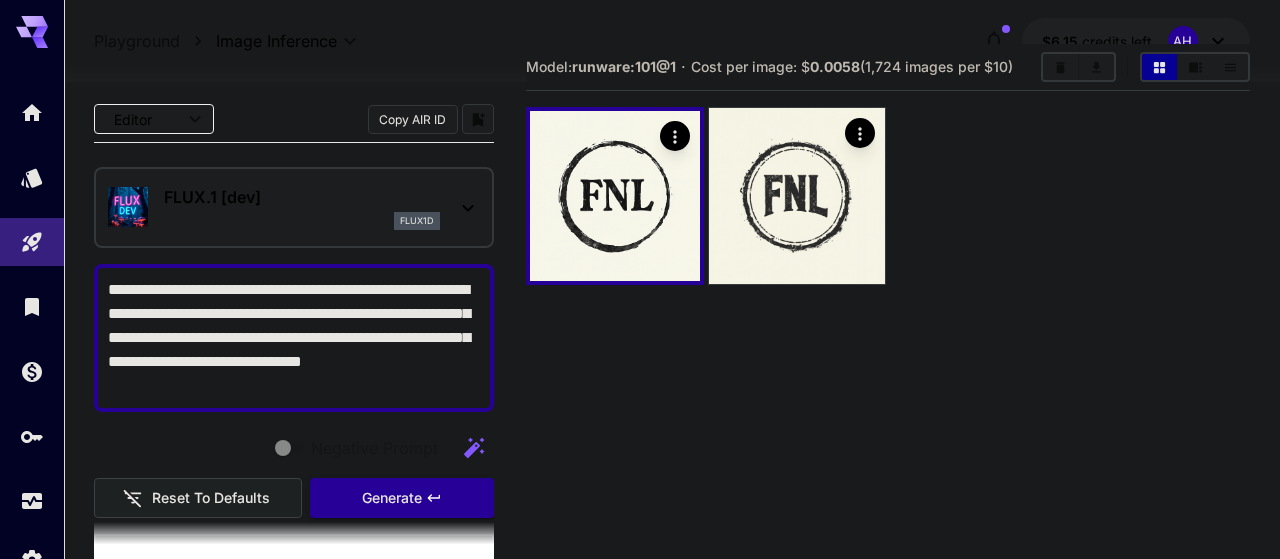 click on "**********" at bounding box center (294, 338) 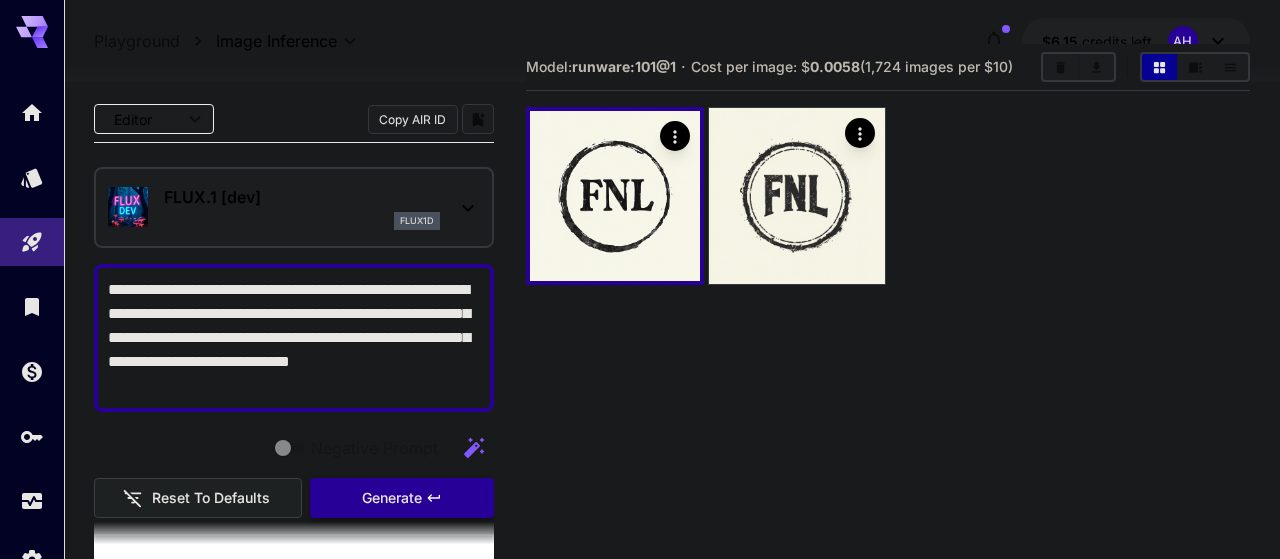 click on "Generate" at bounding box center [392, 498] 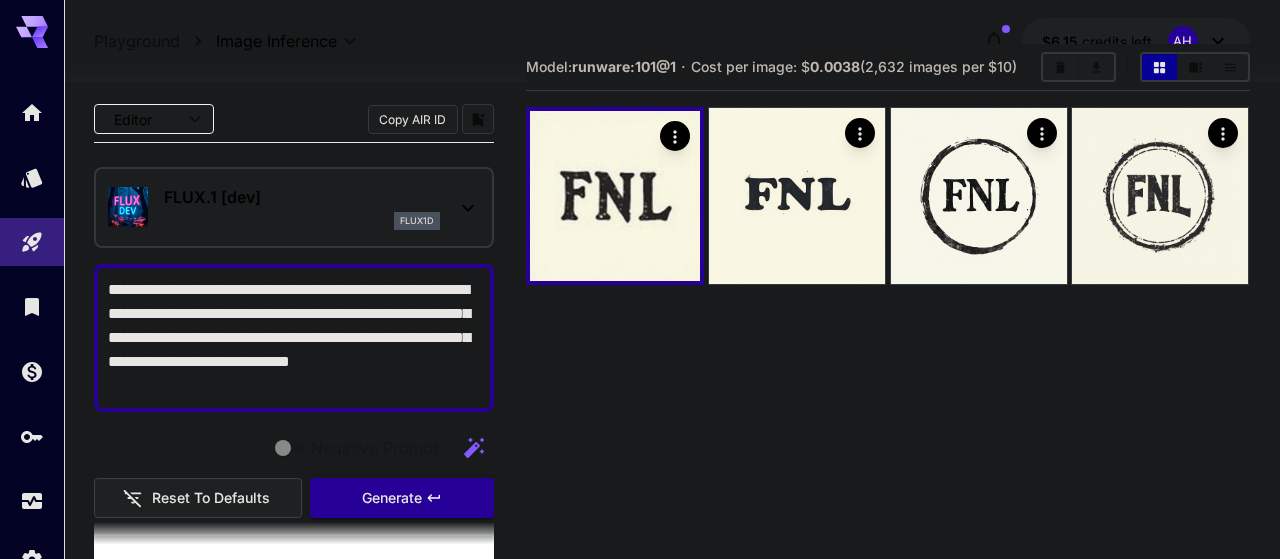 click on "**********" at bounding box center (294, 338) 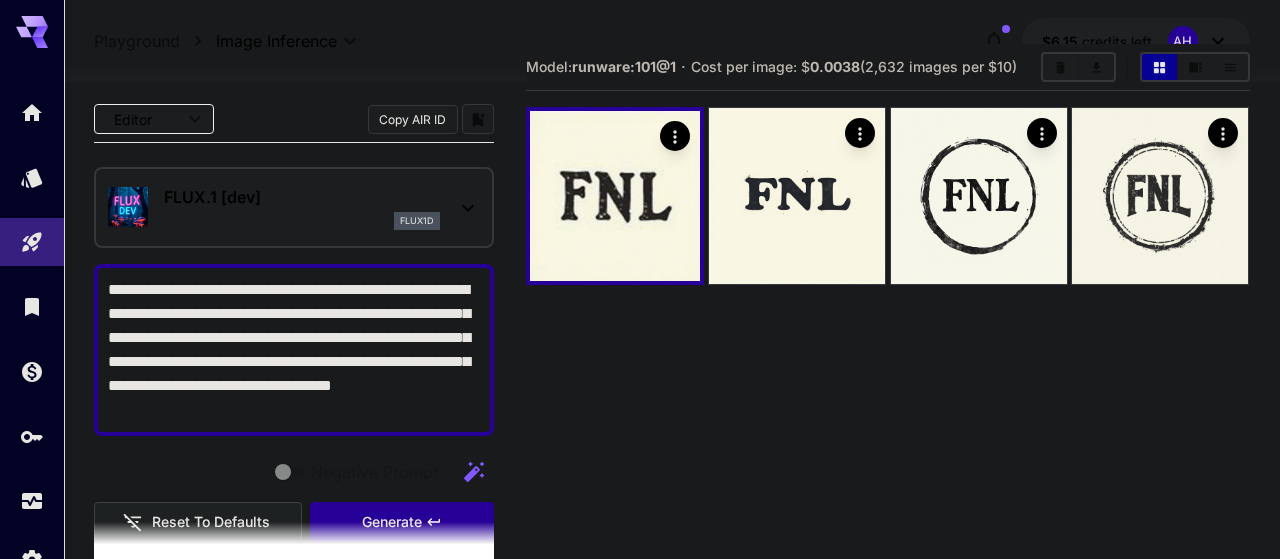 click on "**********" at bounding box center (294, 350) 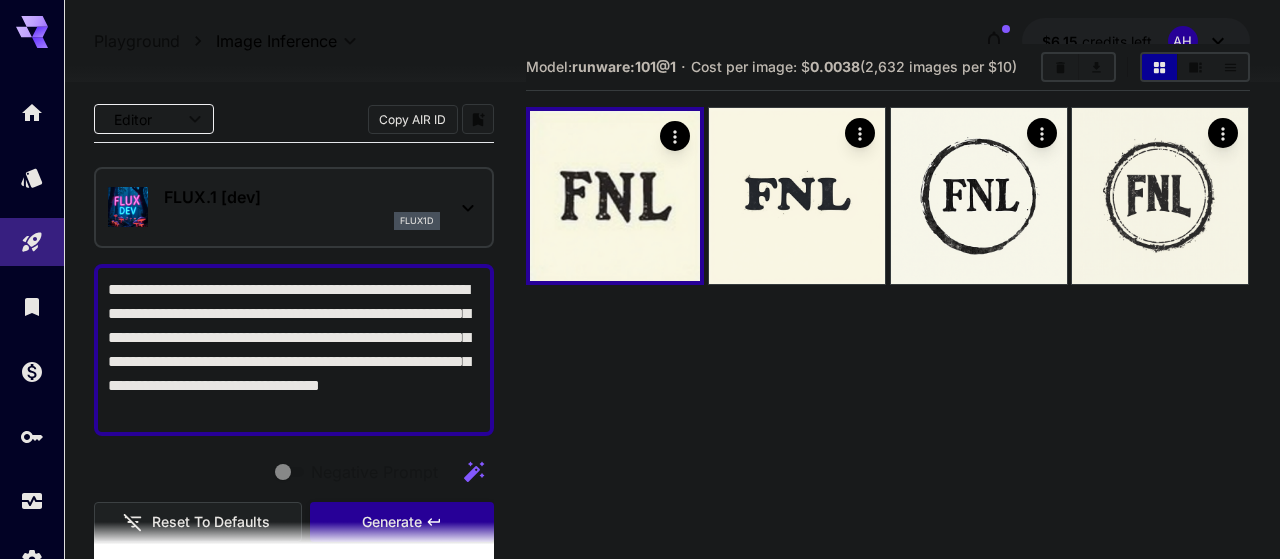click on "**********" at bounding box center (294, 350) 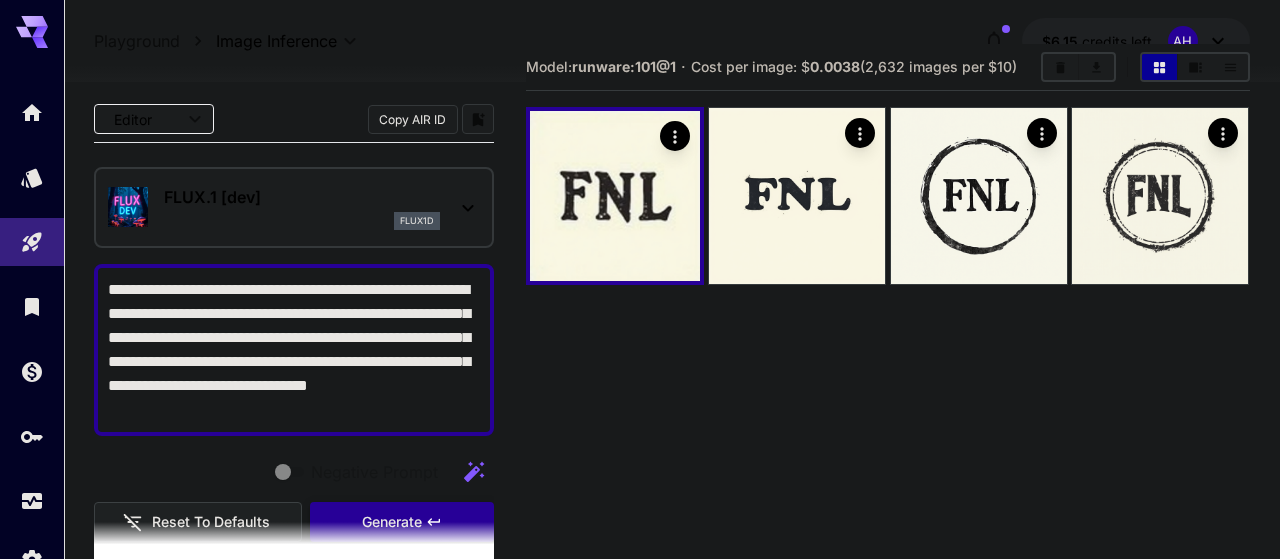 click on "Generate" at bounding box center [402, 522] 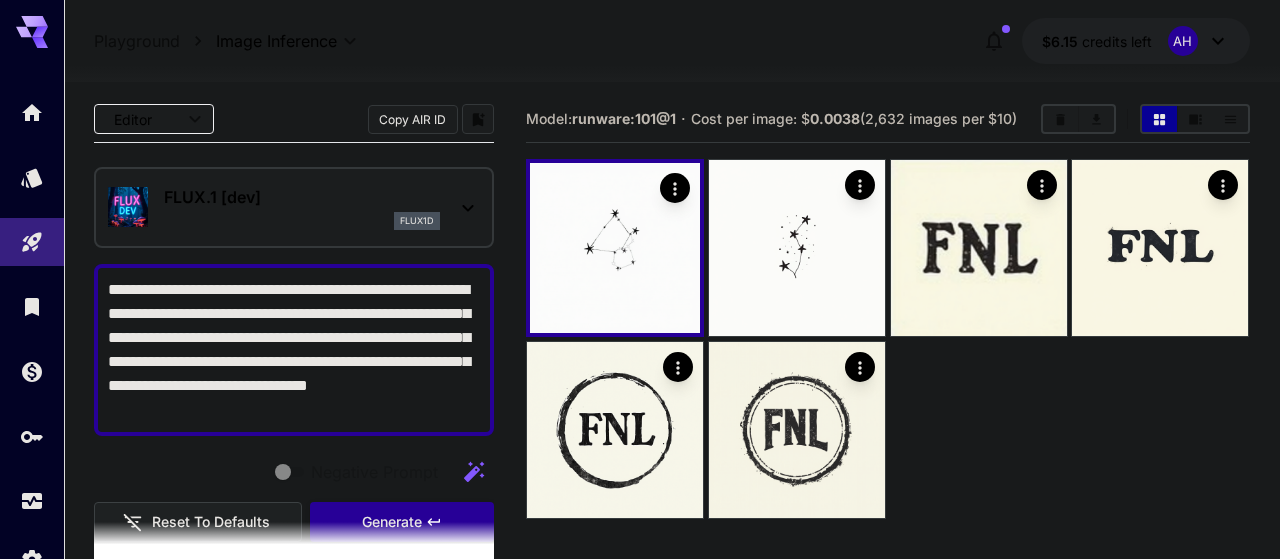 scroll, scrollTop: 0, scrollLeft: 0, axis: both 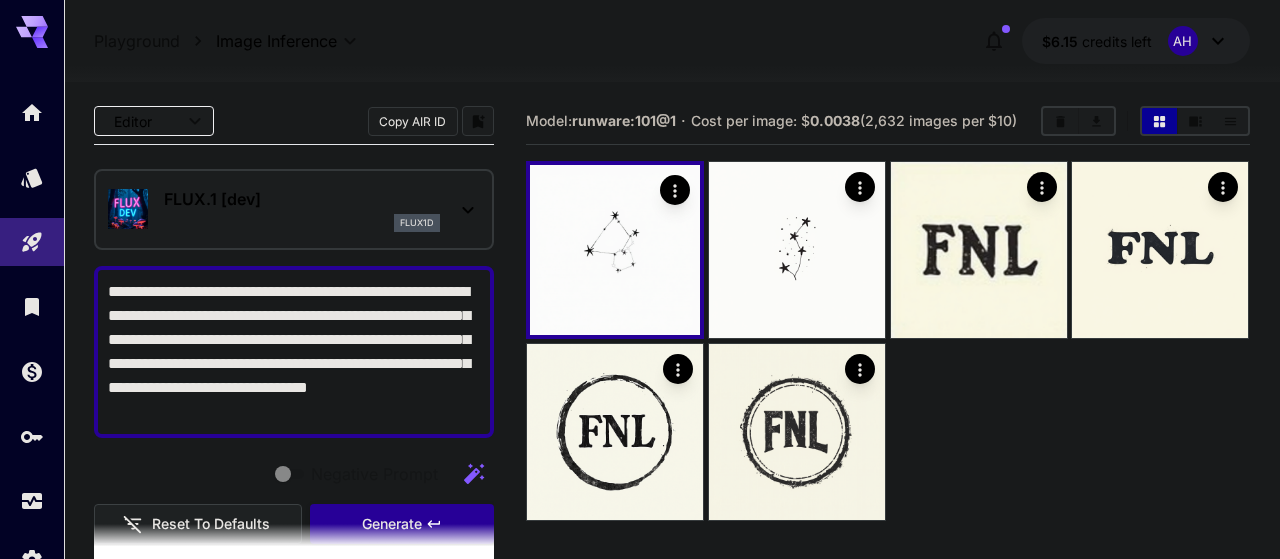 click on "**********" at bounding box center (294, 352) 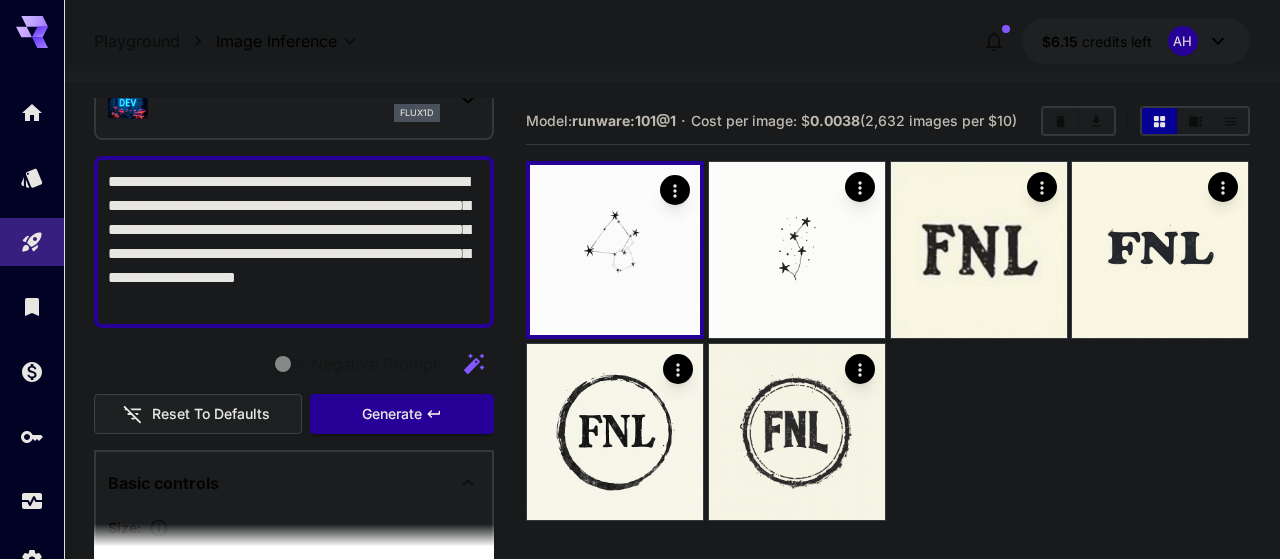 scroll, scrollTop: 116, scrollLeft: 0, axis: vertical 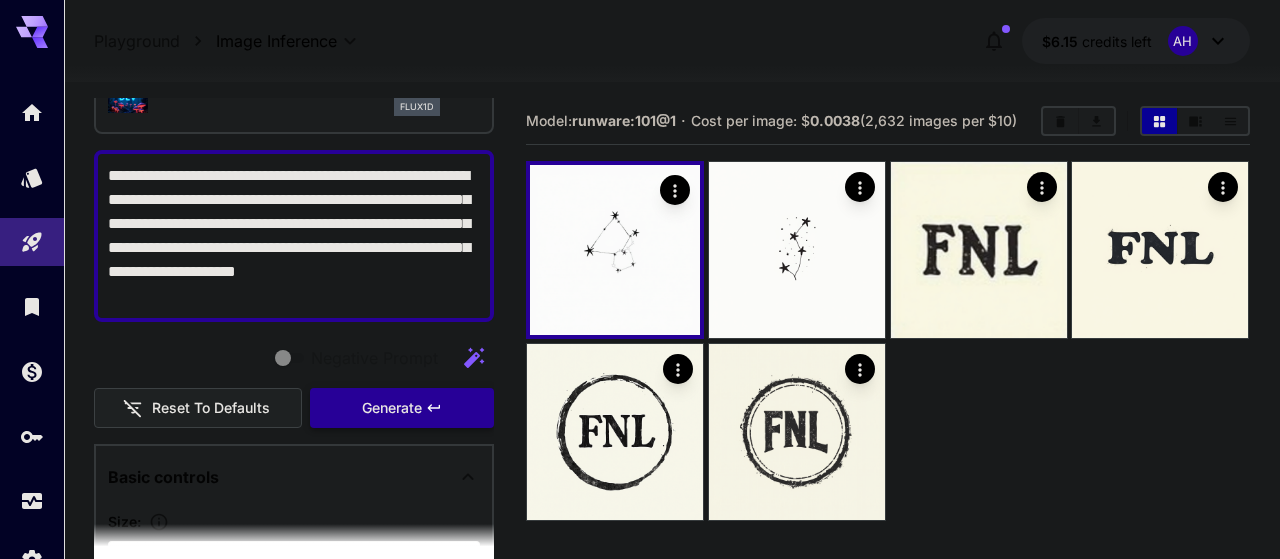 click on "Generate" at bounding box center (402, 408) 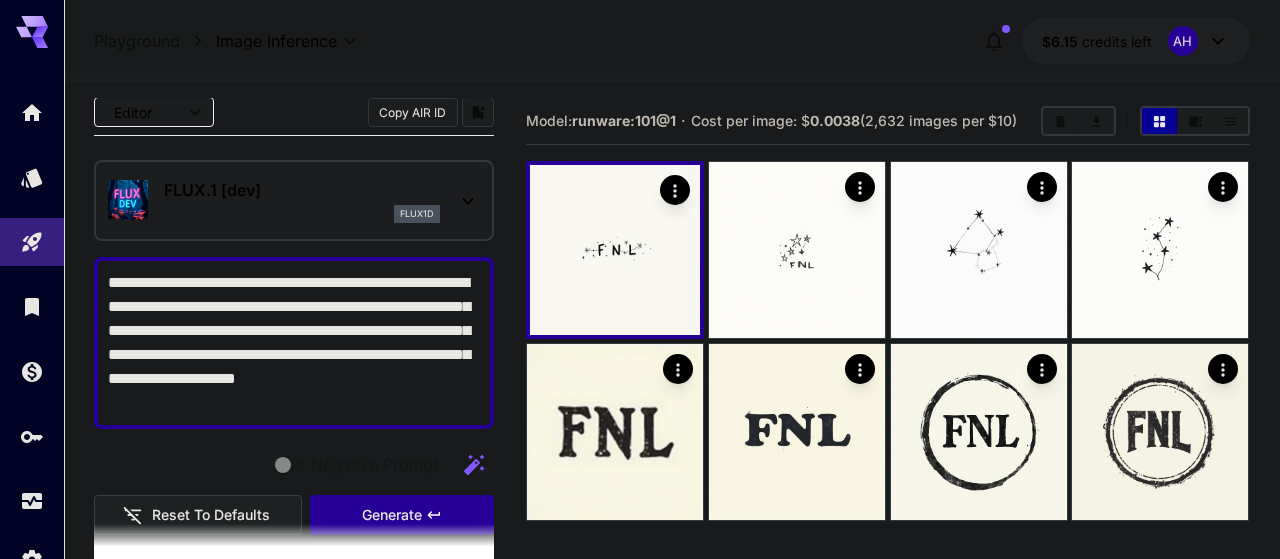 scroll, scrollTop: 0, scrollLeft: 0, axis: both 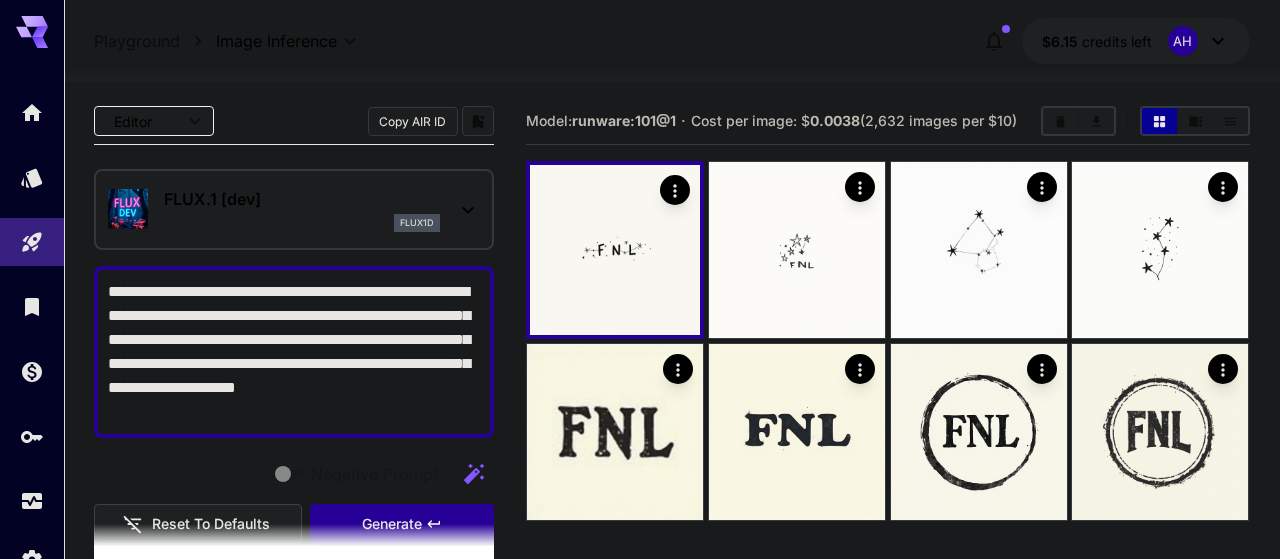click on "**********" at bounding box center [294, 352] 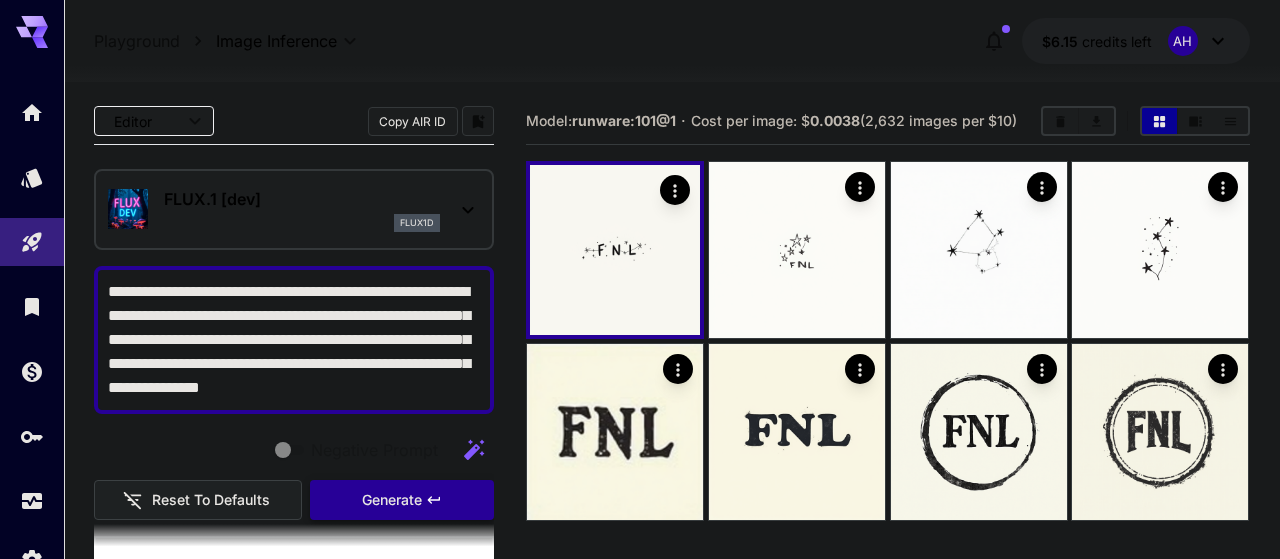 type on "**********" 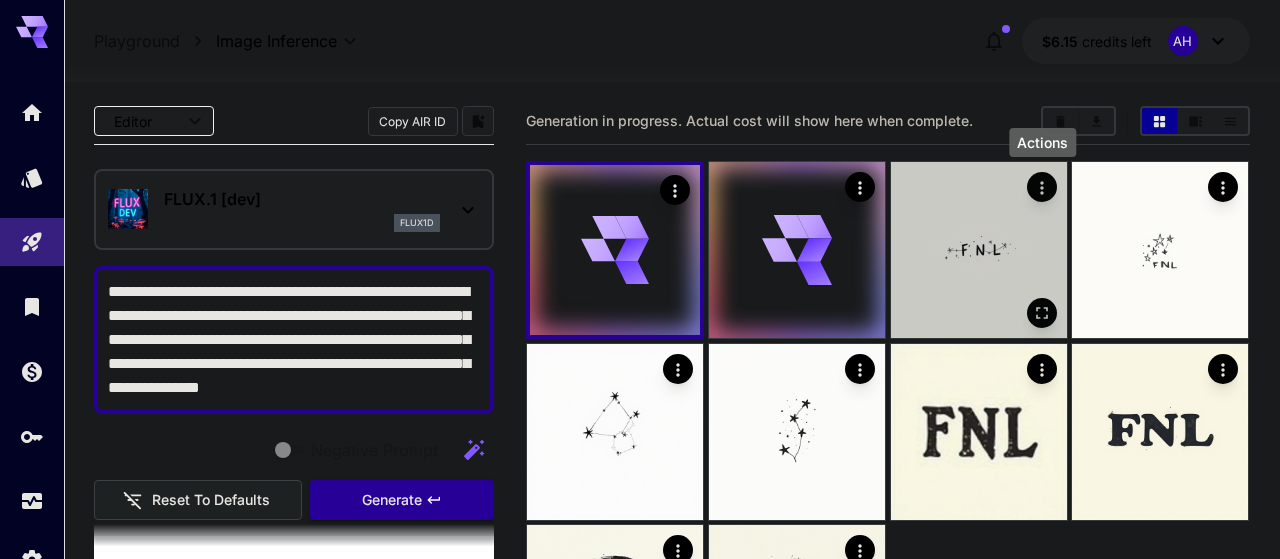 click 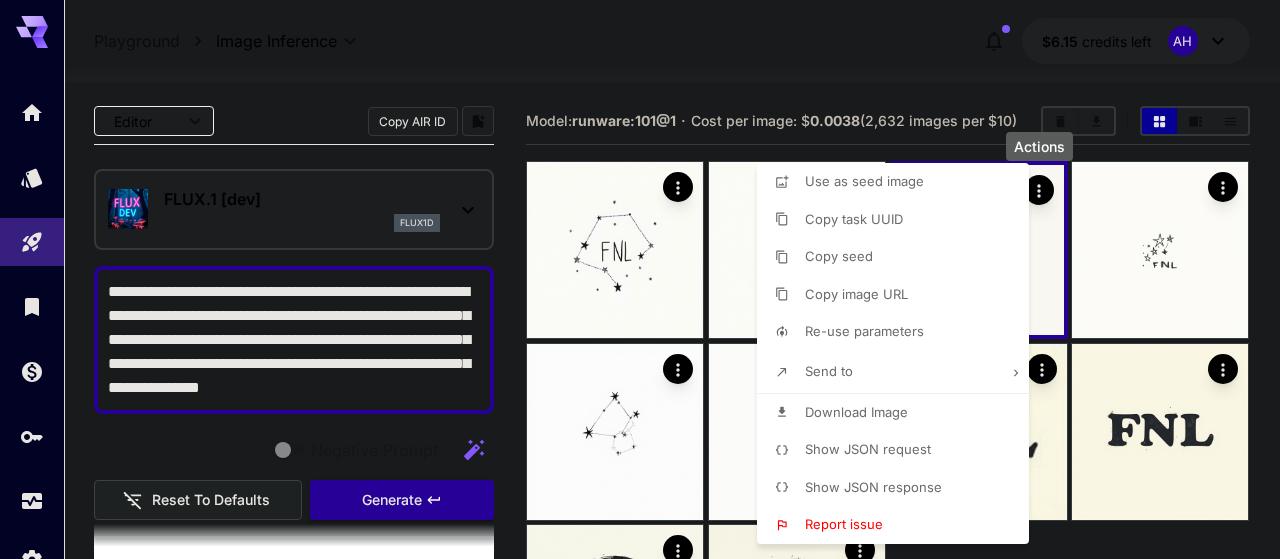 click at bounding box center (640, 279) 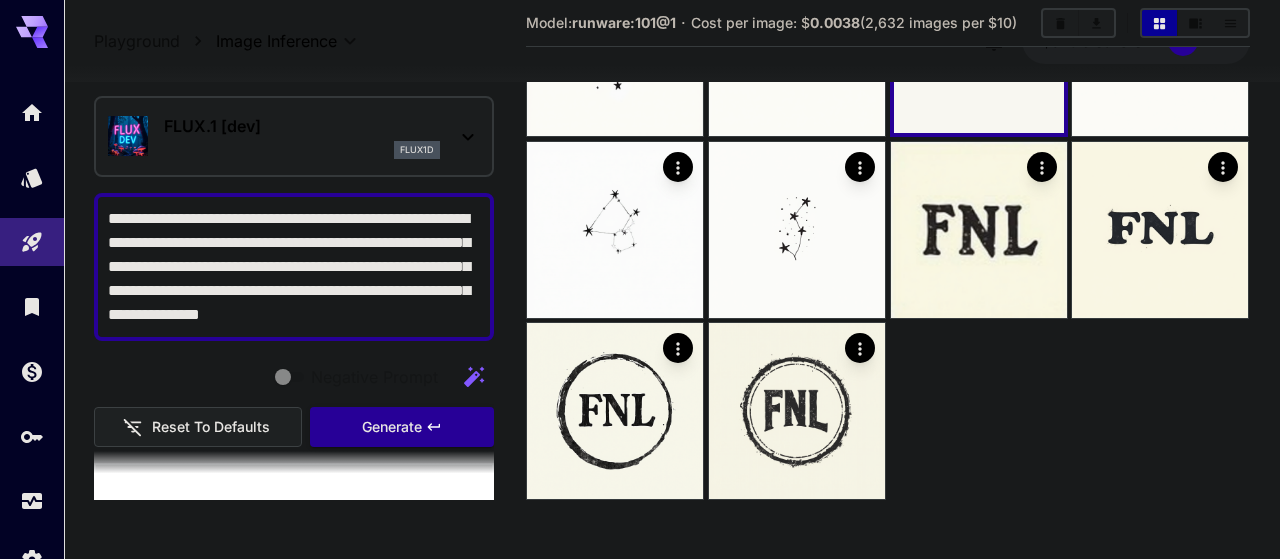scroll, scrollTop: 202, scrollLeft: 0, axis: vertical 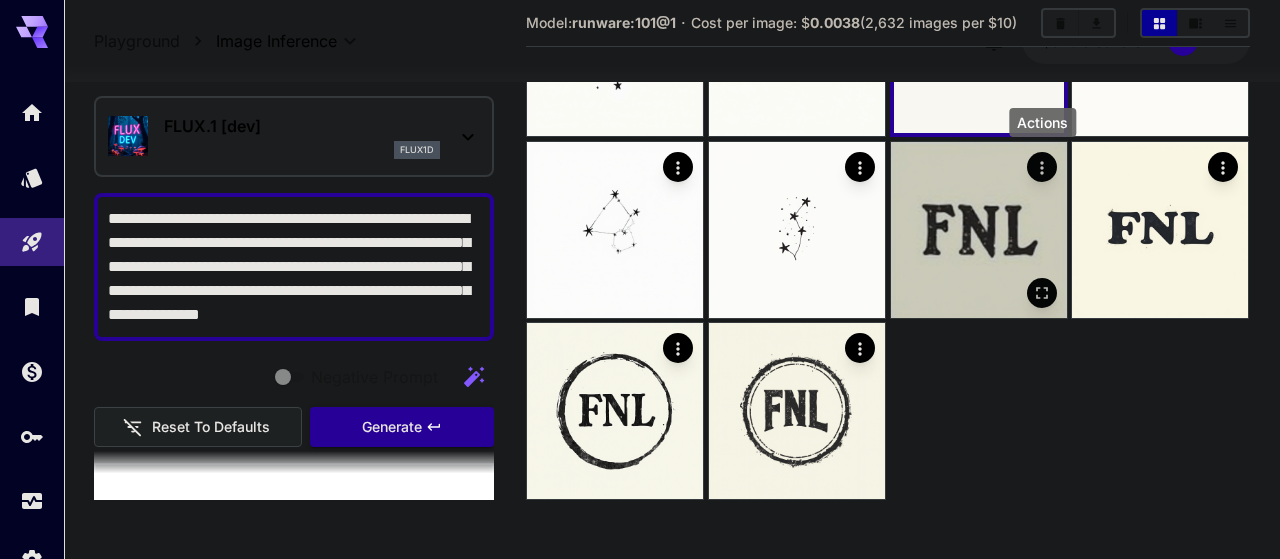 click 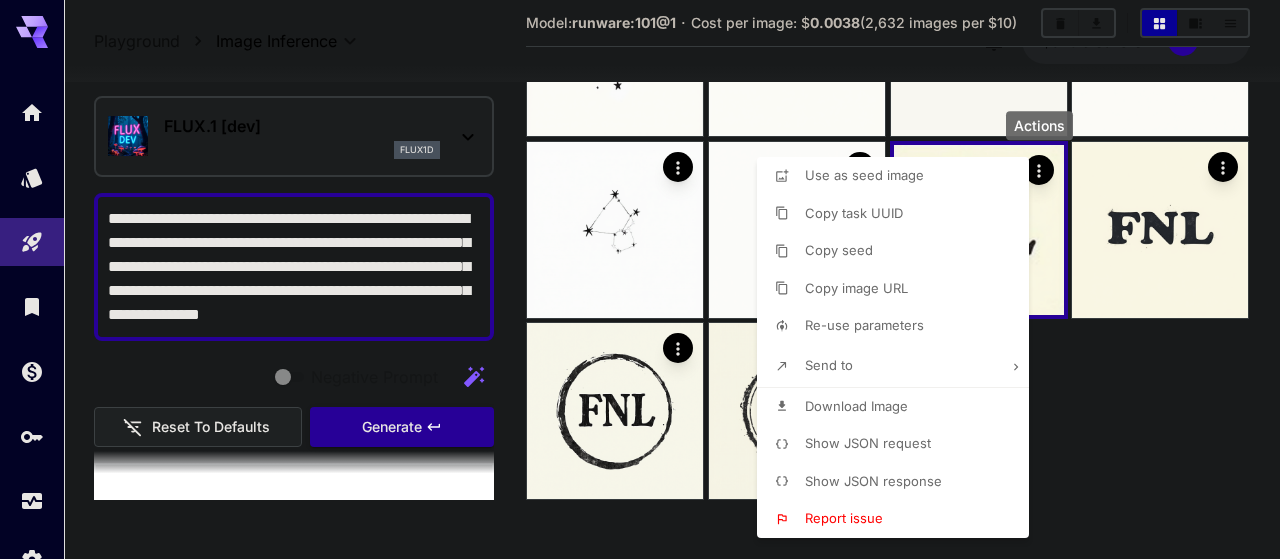 click on "Download Image" at bounding box center [856, 407] 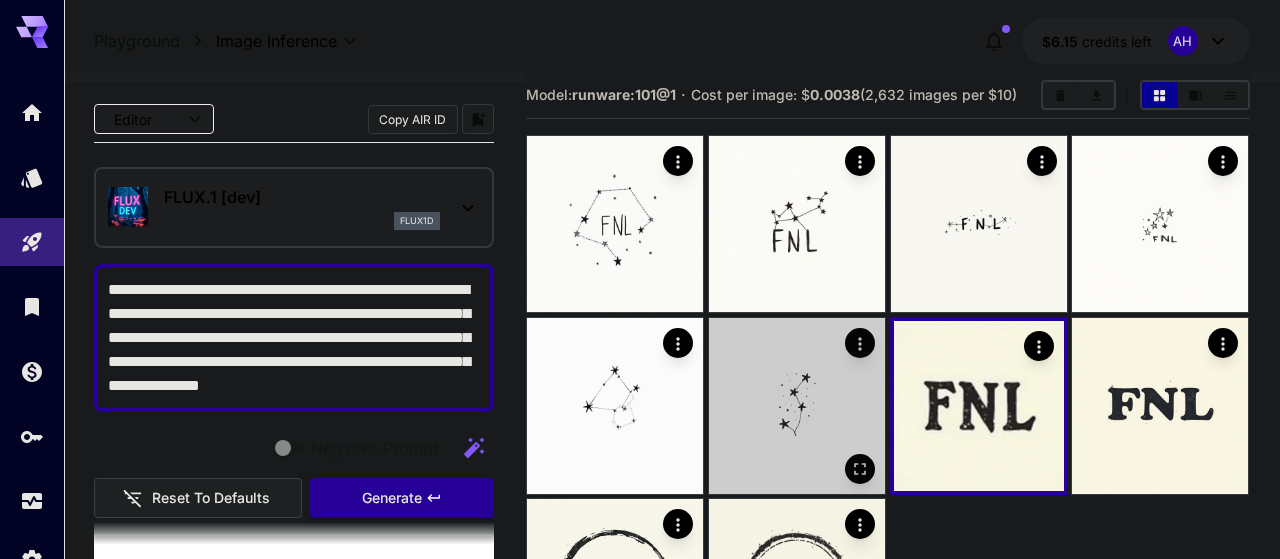 scroll, scrollTop: 0, scrollLeft: 0, axis: both 